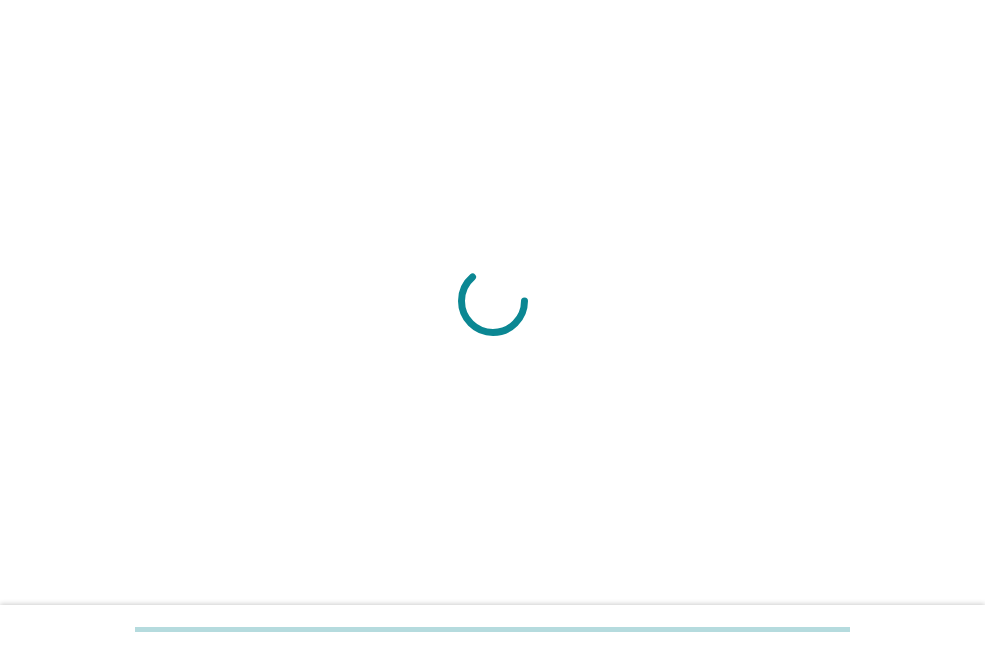 scroll, scrollTop: 0, scrollLeft: 0, axis: both 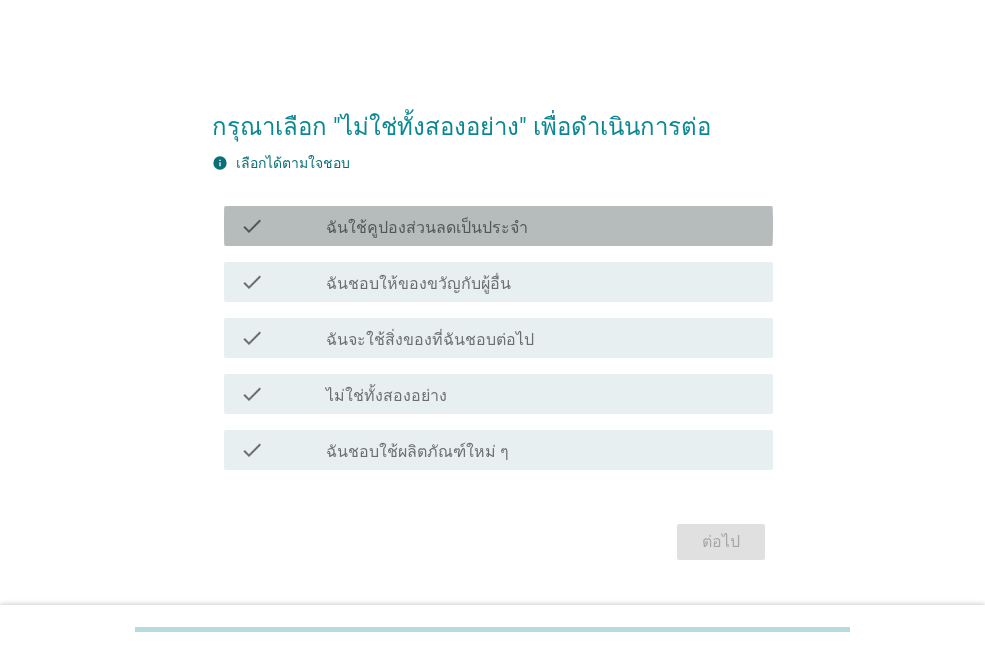 click on "ฉันใช้คูปองส่วนลดเป็นประจำ" at bounding box center [427, 228] 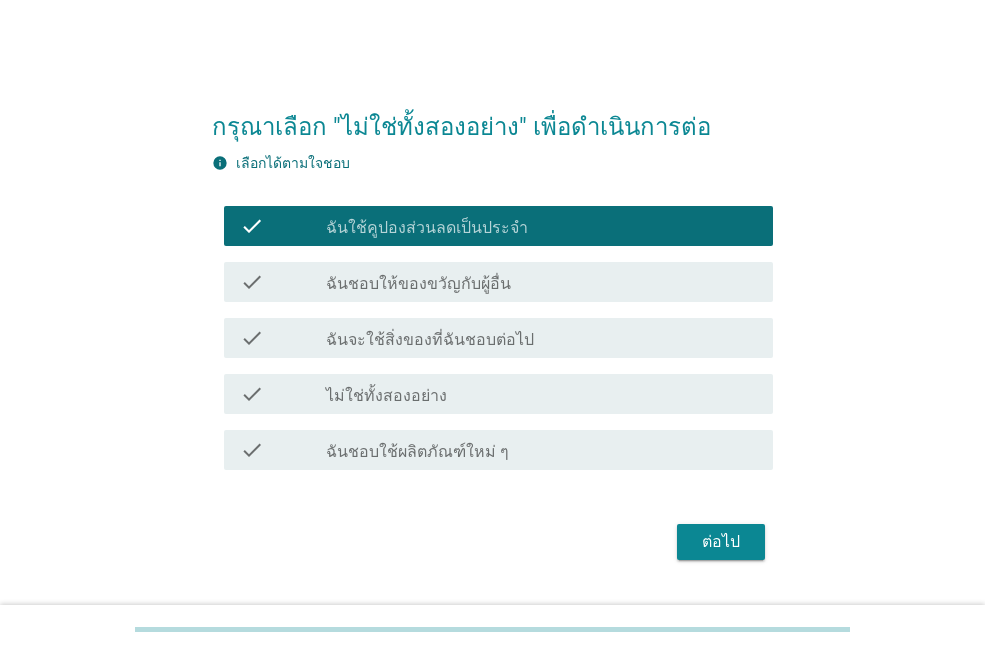 click on "ไม่ใช่ทั้งสองอย่าง" at bounding box center (386, 396) 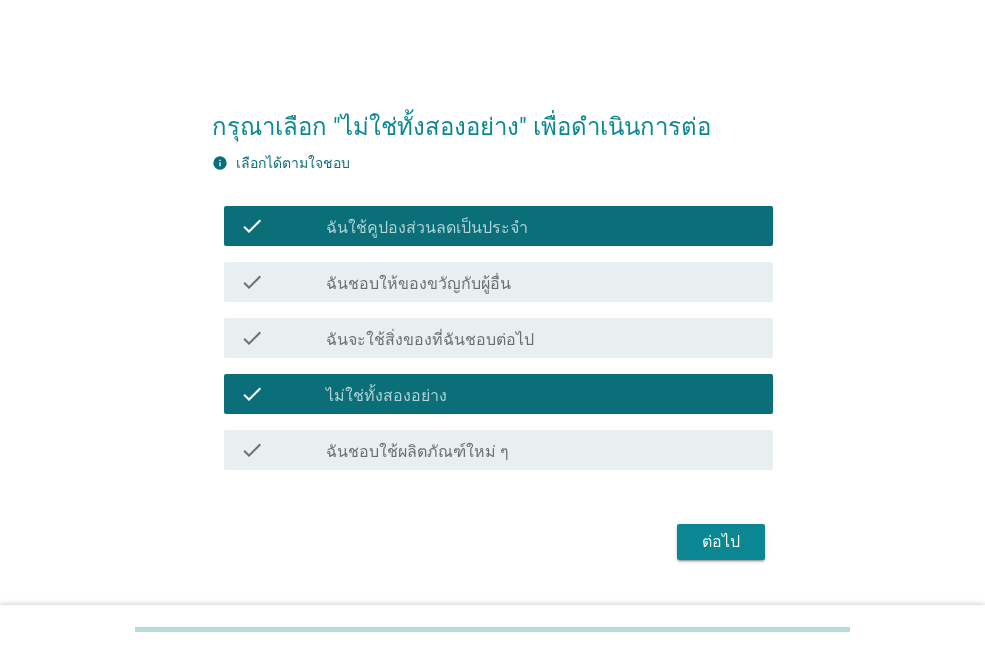 click on "ฉันใช้คูปองส่วนลดเป็นประจำ" at bounding box center [427, 228] 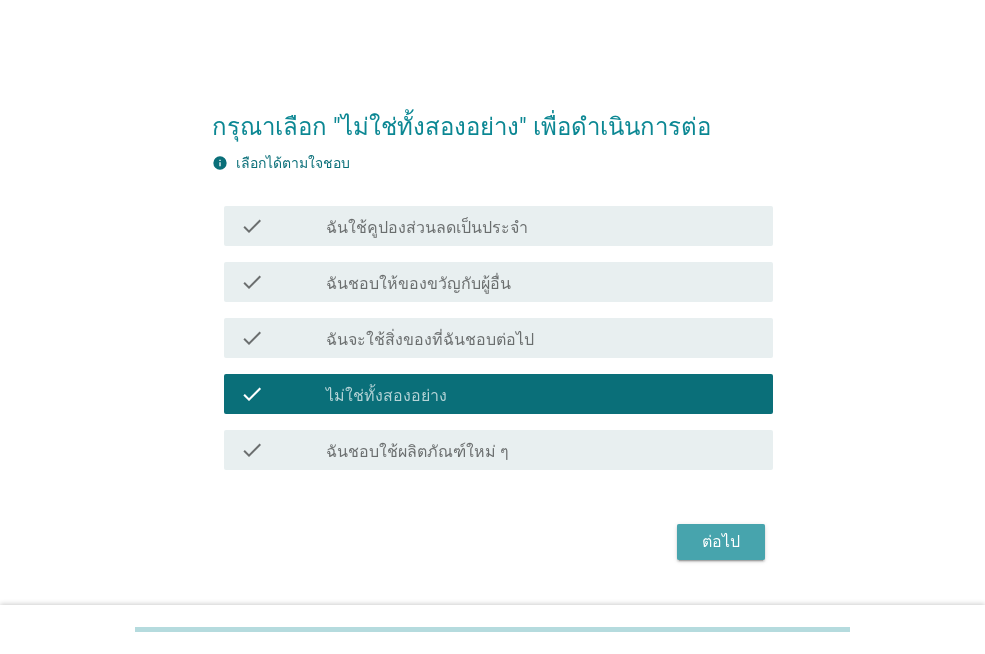 click on "ต่อไป" at bounding box center [721, 542] 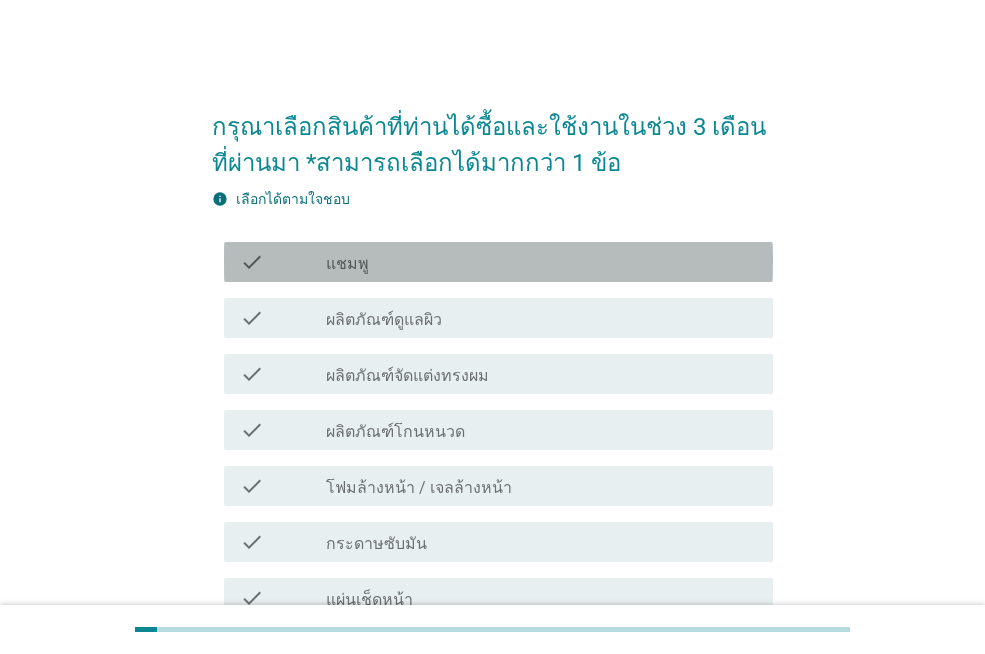 click on "check_box_outline_blank แชมพู" at bounding box center (541, 262) 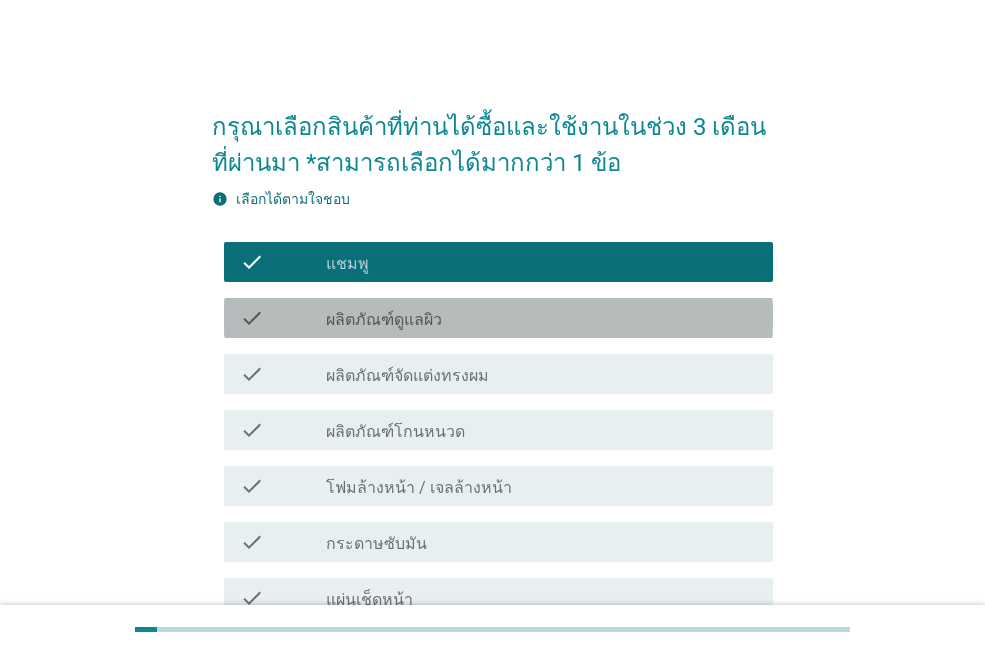 click on "check_box_outline_blank ผลิตภัณฑ์ดูแลผิว" at bounding box center (541, 318) 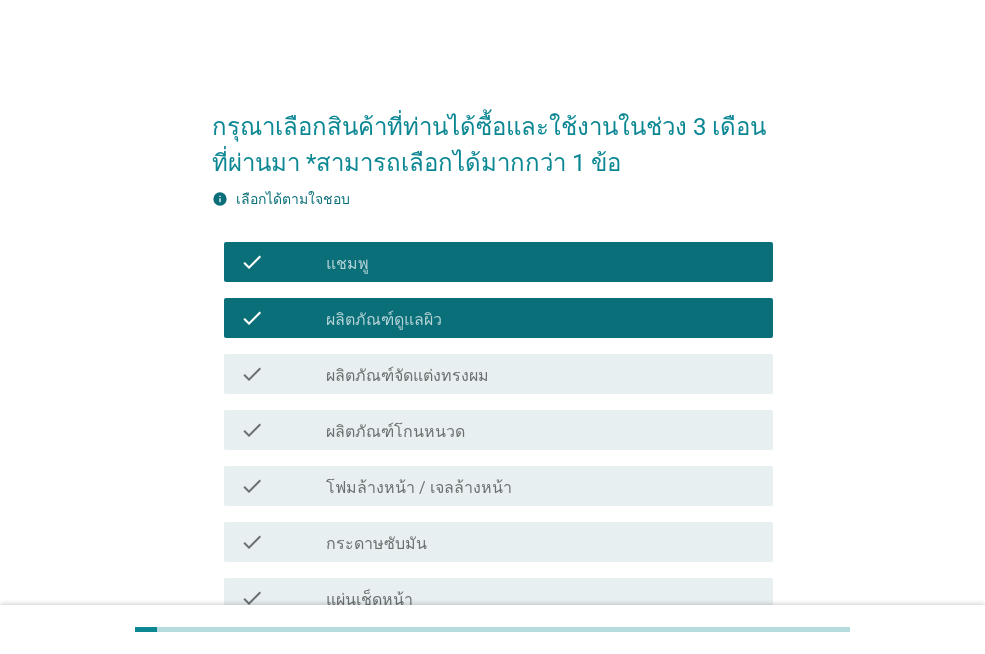 click on "ผลิตภัณฑ์จัดแต่งทรงผม" at bounding box center (407, 376) 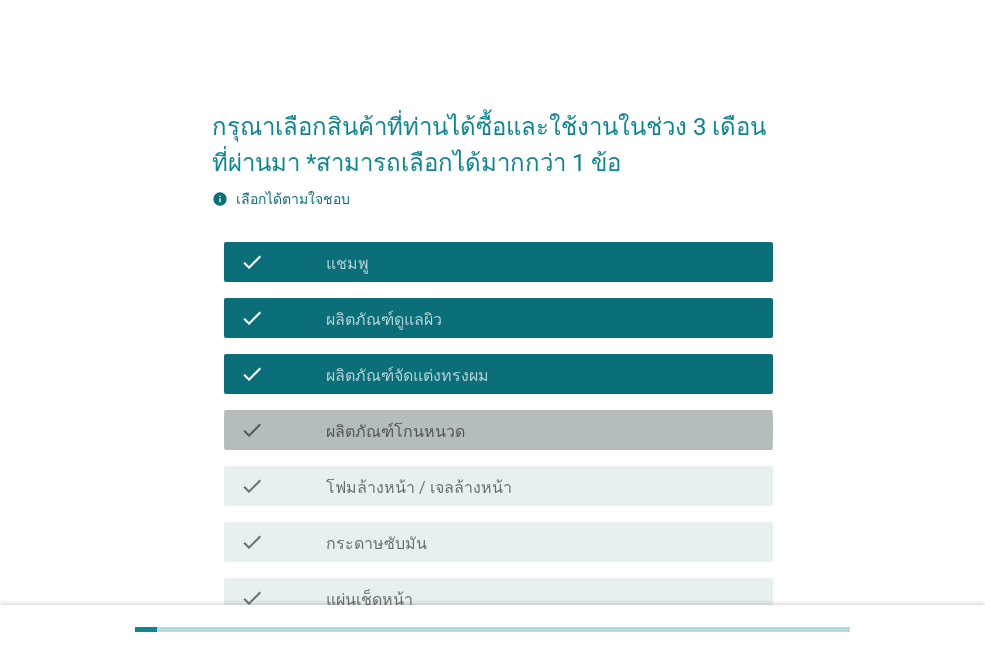 click on "check_box_outline_blank ผลิตภัณฑ์โกนหนวด" at bounding box center (541, 430) 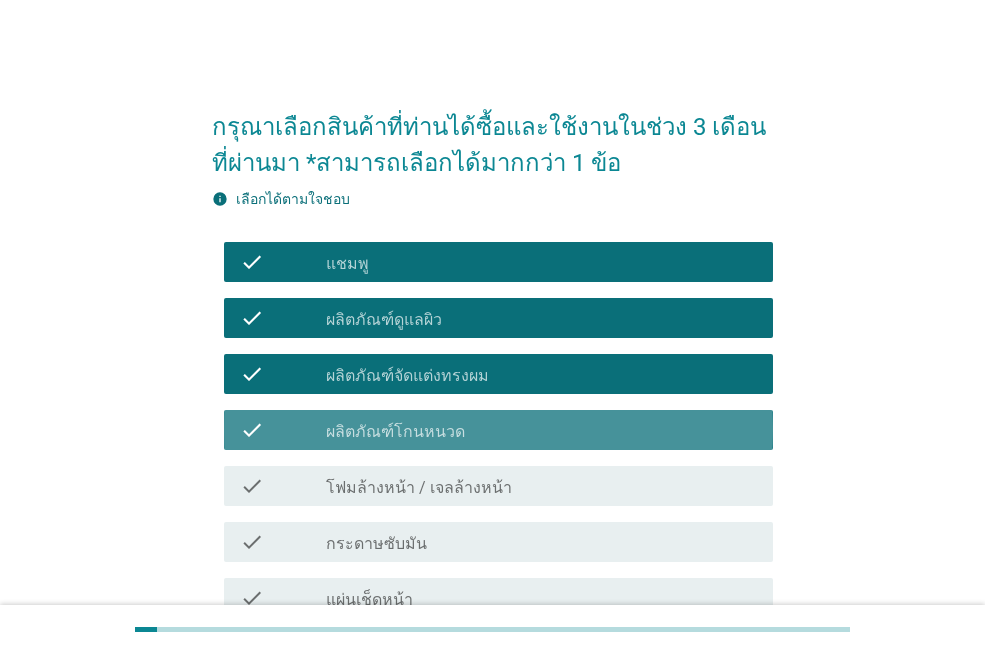 click on "check_box_outline_blank ผลิตภัณฑ์โกนหนวด" at bounding box center (541, 430) 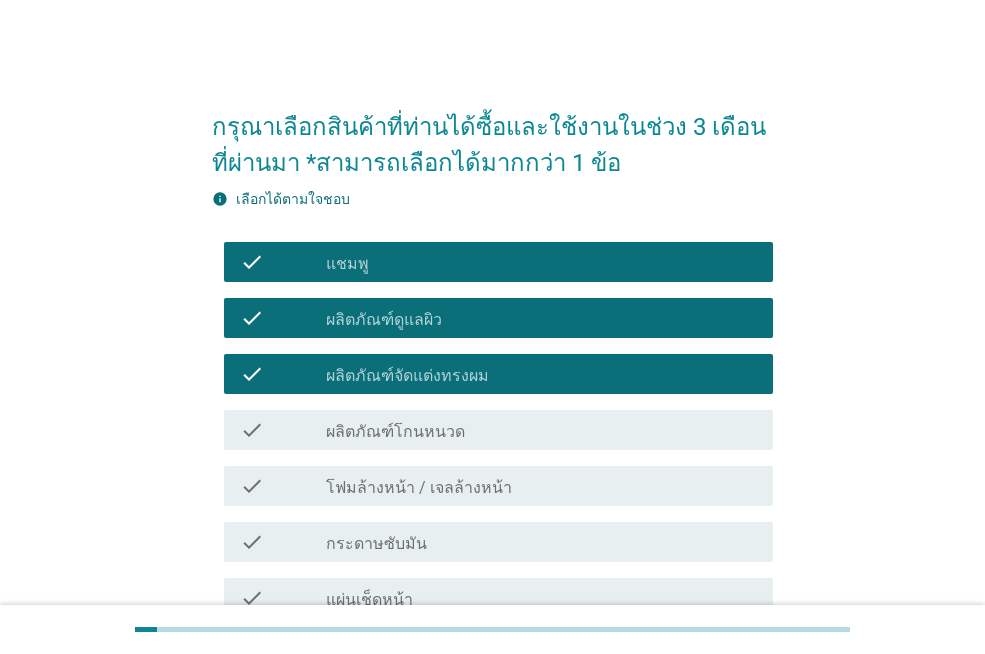 click on "โฟมล้างหน้า / เจลล้างหน้า" at bounding box center [419, 488] 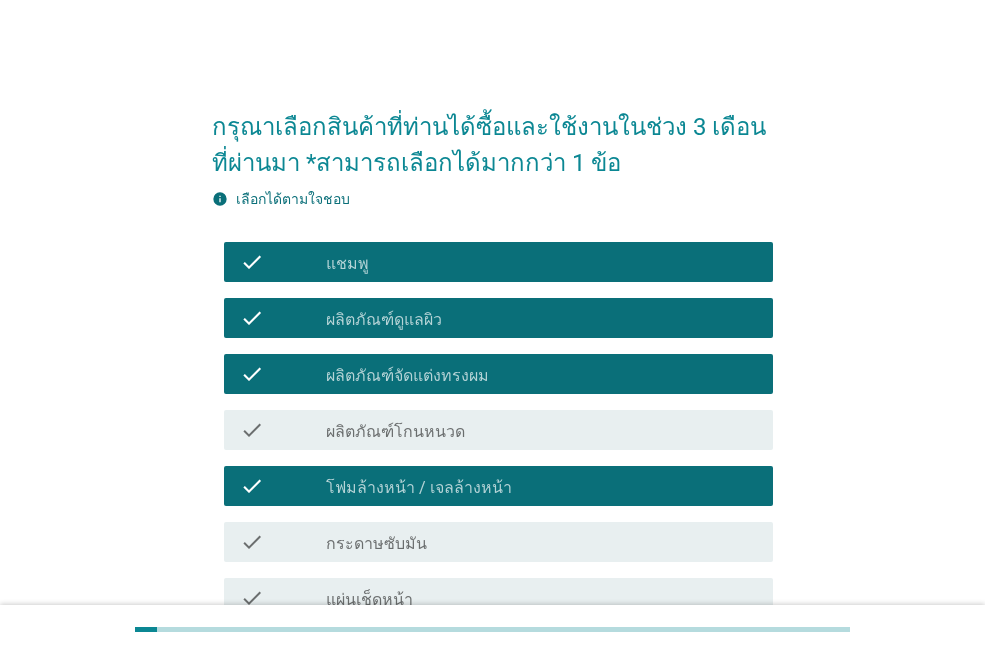 scroll, scrollTop: 100, scrollLeft: 0, axis: vertical 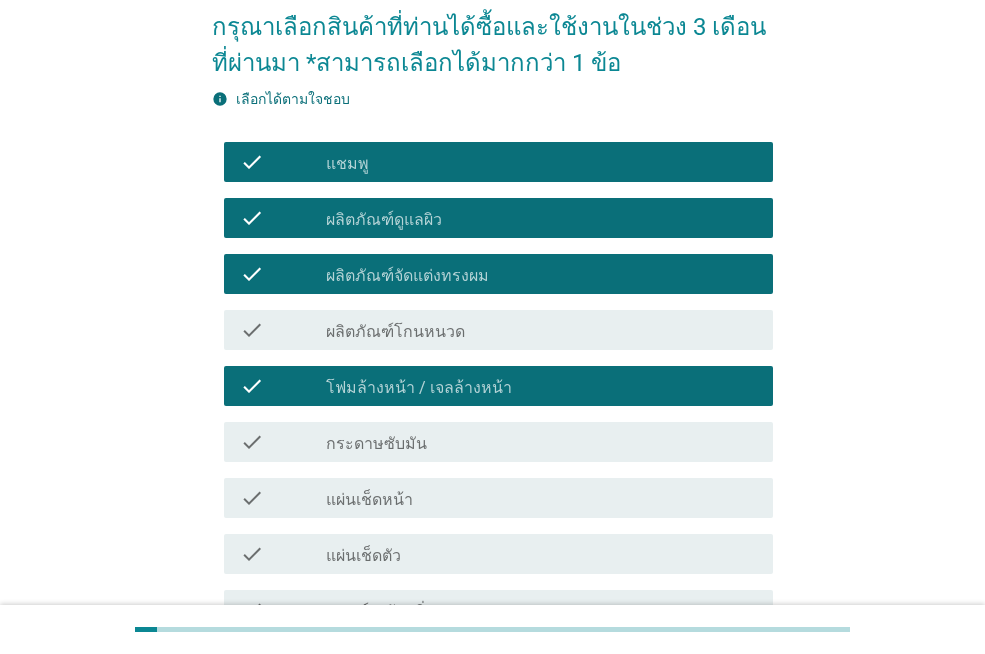 click on "check_box_outline_blank กระดาษซับมัน" at bounding box center (541, 442) 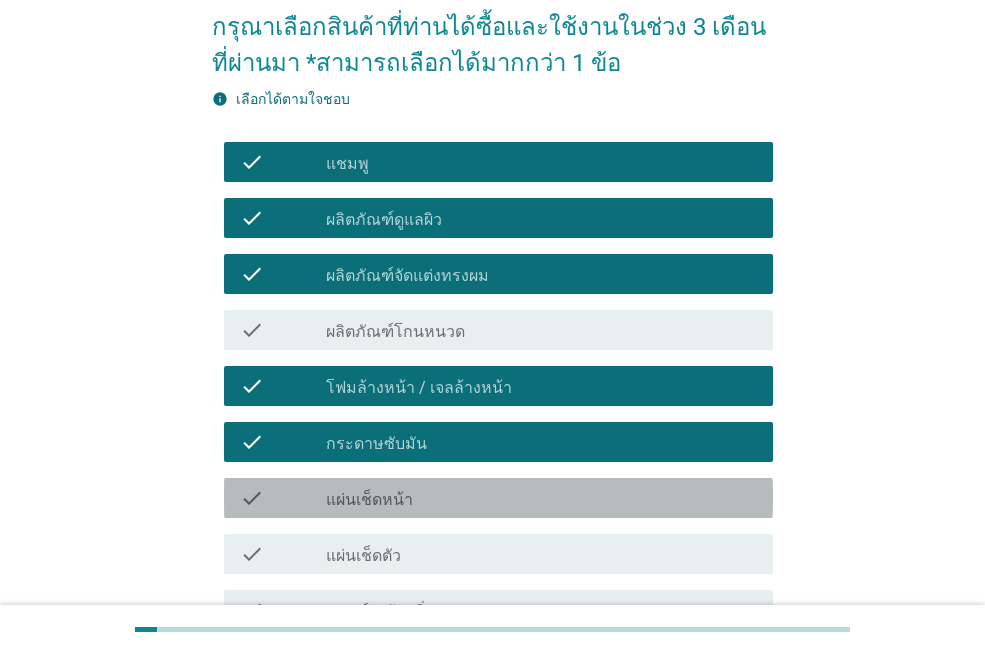 click on "check     check_box_outline_blank แผ่นเช็ดหน้า" at bounding box center (498, 498) 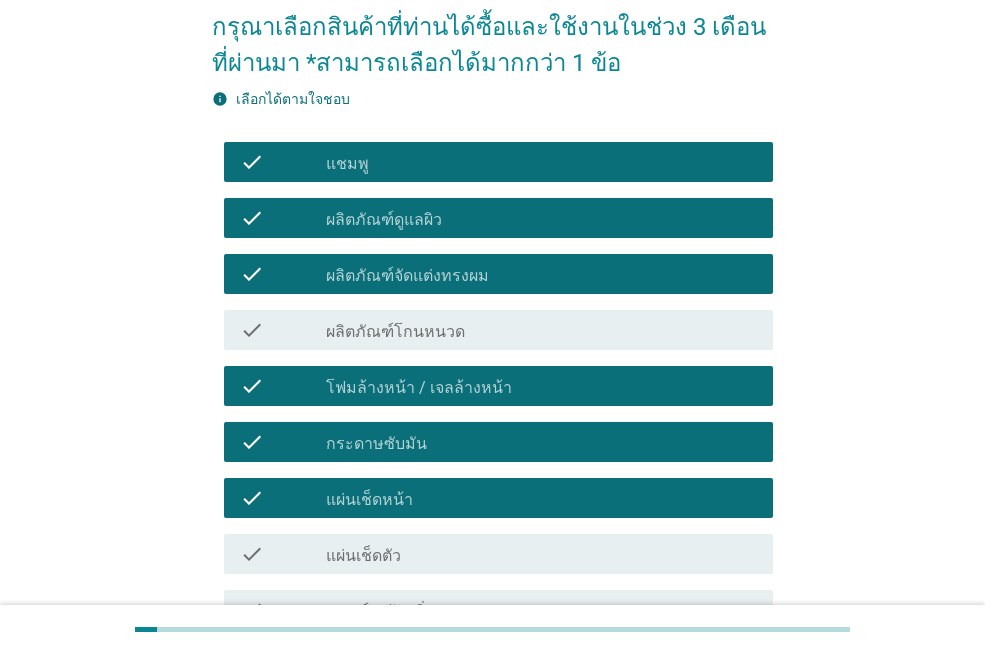 click on "check_box_outline_blank แผ่นเช็ดตัว" at bounding box center [541, 554] 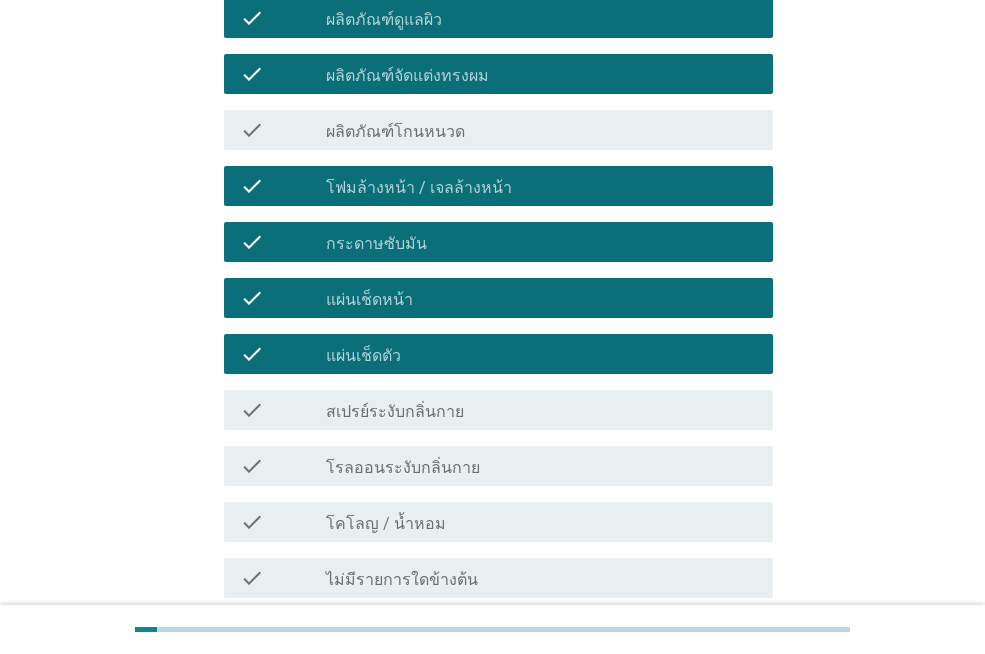 scroll, scrollTop: 400, scrollLeft: 0, axis: vertical 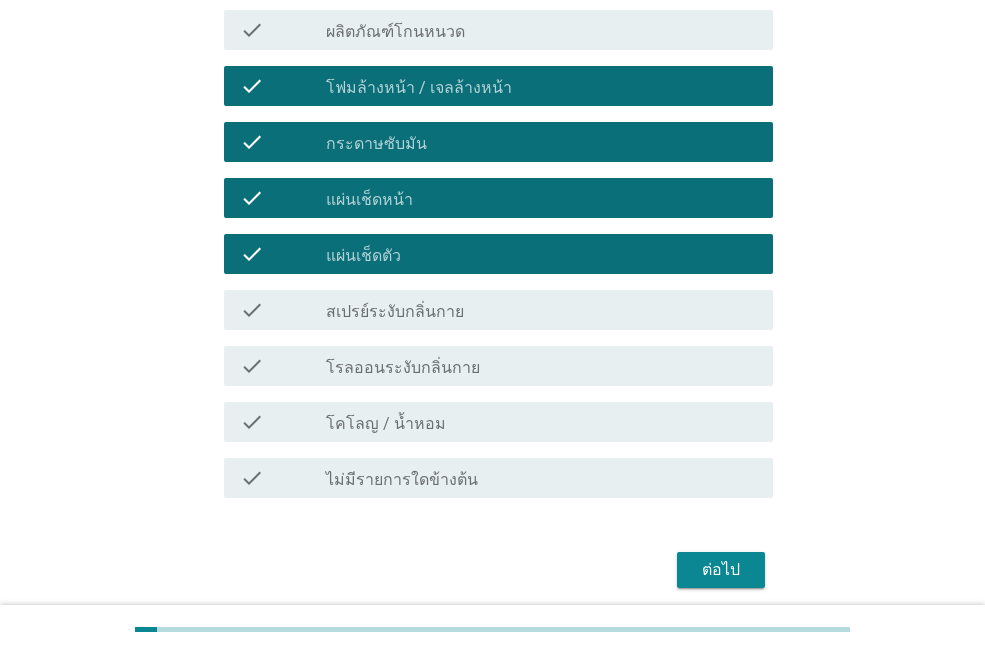 click on "check_box_outline_blank แผ่นเช็ดตัว" at bounding box center [541, 254] 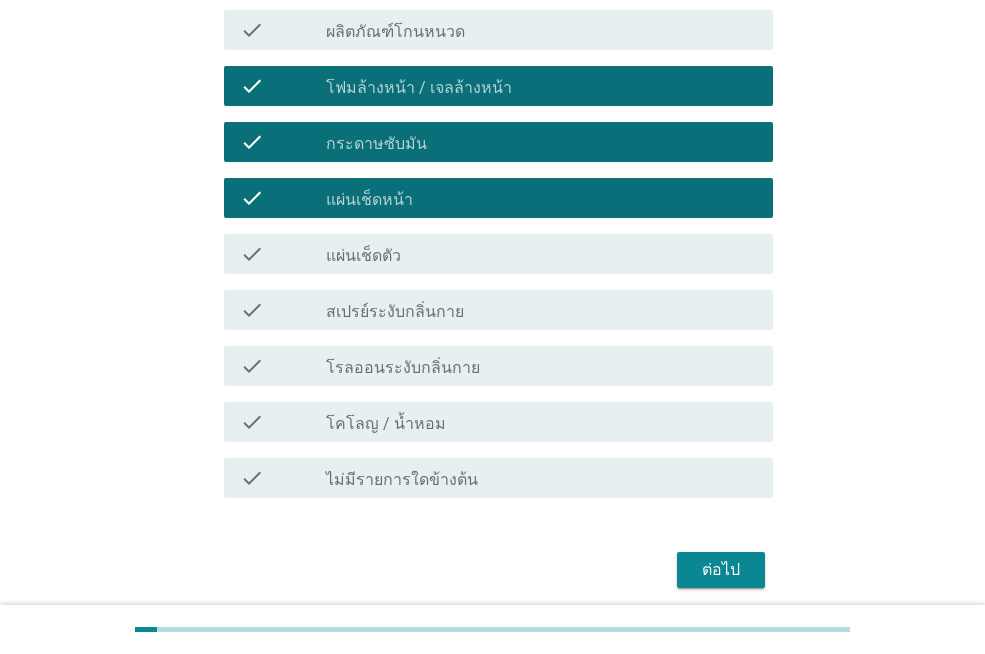 click on "สเปรย์ระงับกลิ่นกาย" at bounding box center (395, 312) 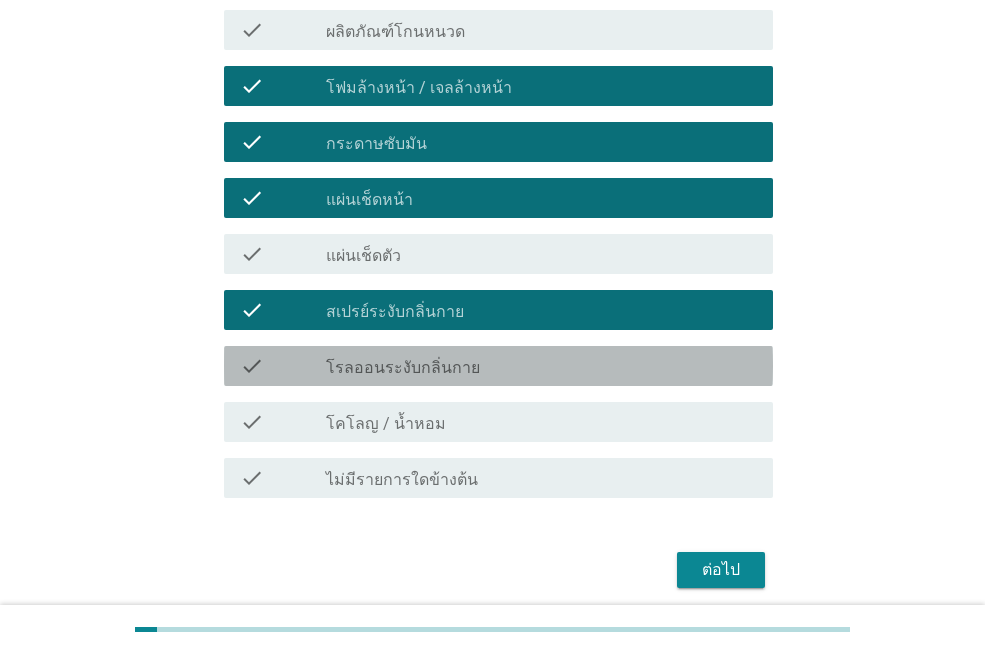 click on "โรลออนระงับกลิ่นกาย" at bounding box center (403, 368) 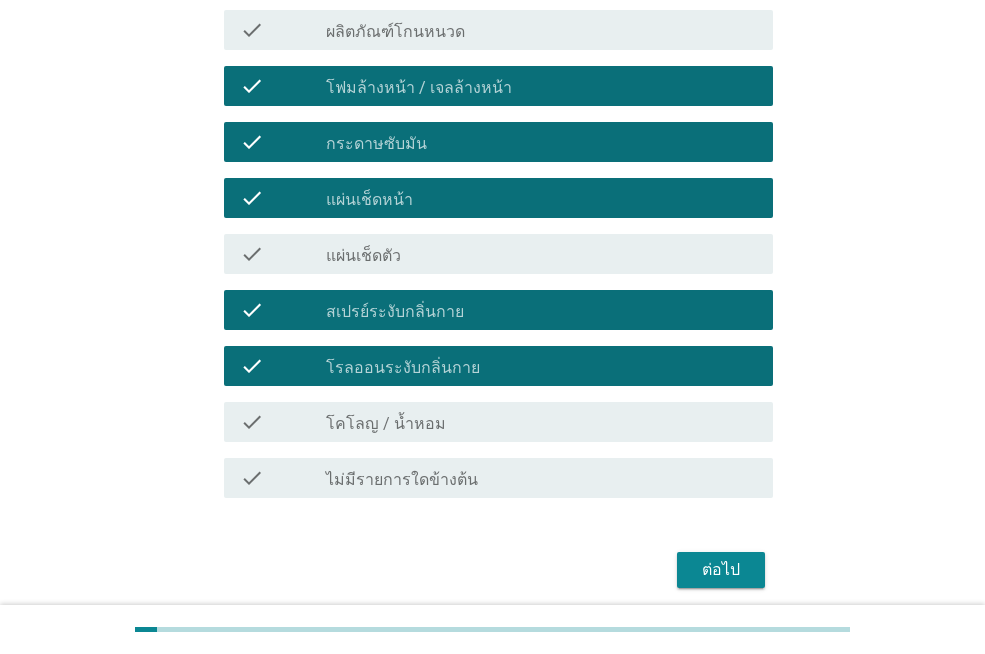 click on "โคโลญ / น้ำหอม" at bounding box center (386, 424) 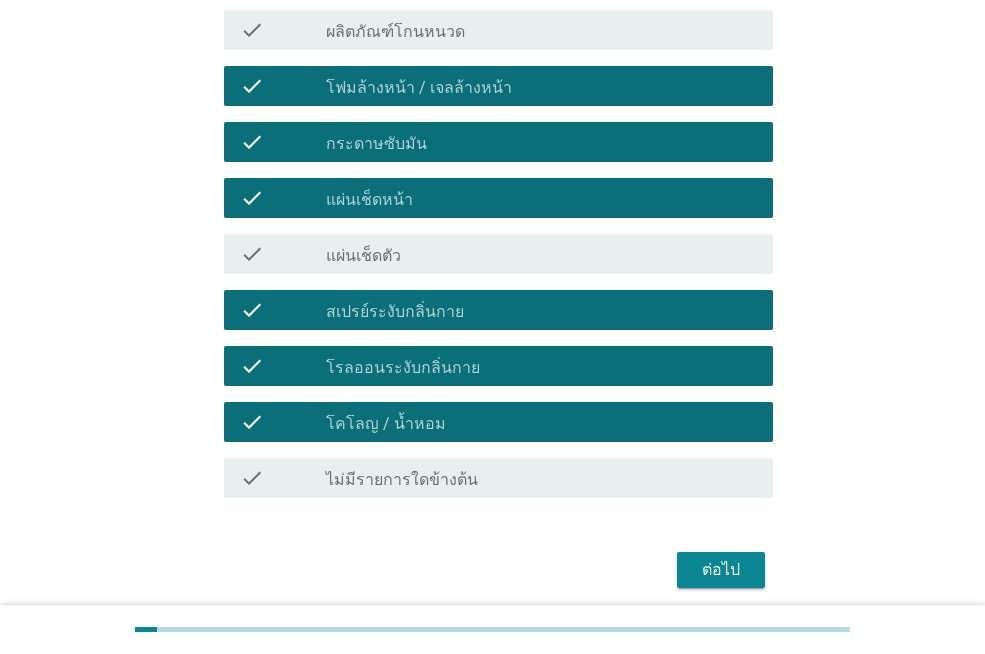 click on "ต่อไป" at bounding box center [721, 570] 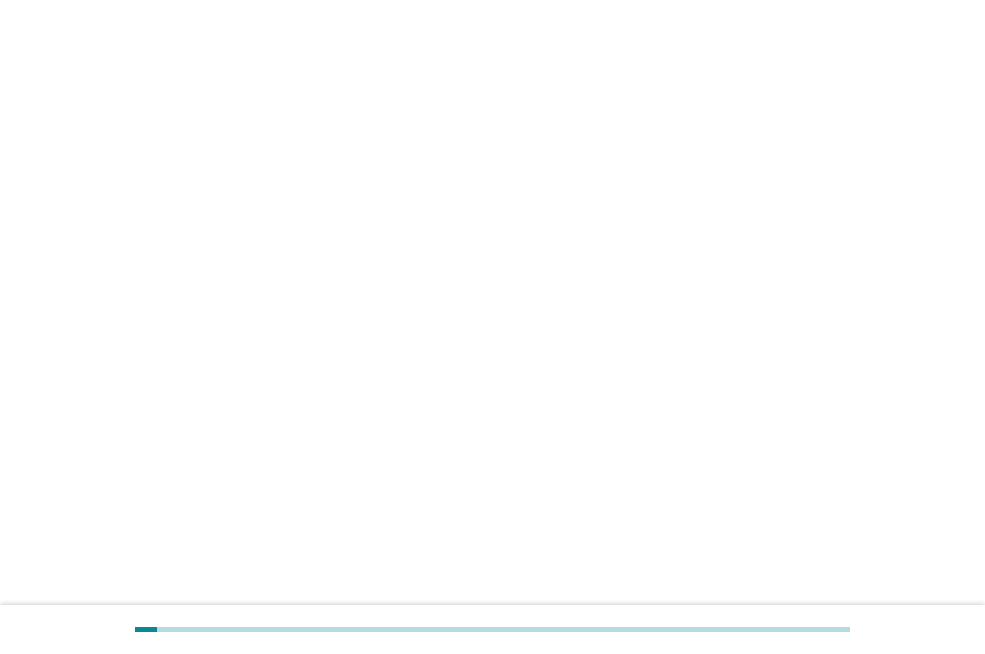 scroll, scrollTop: 0, scrollLeft: 0, axis: both 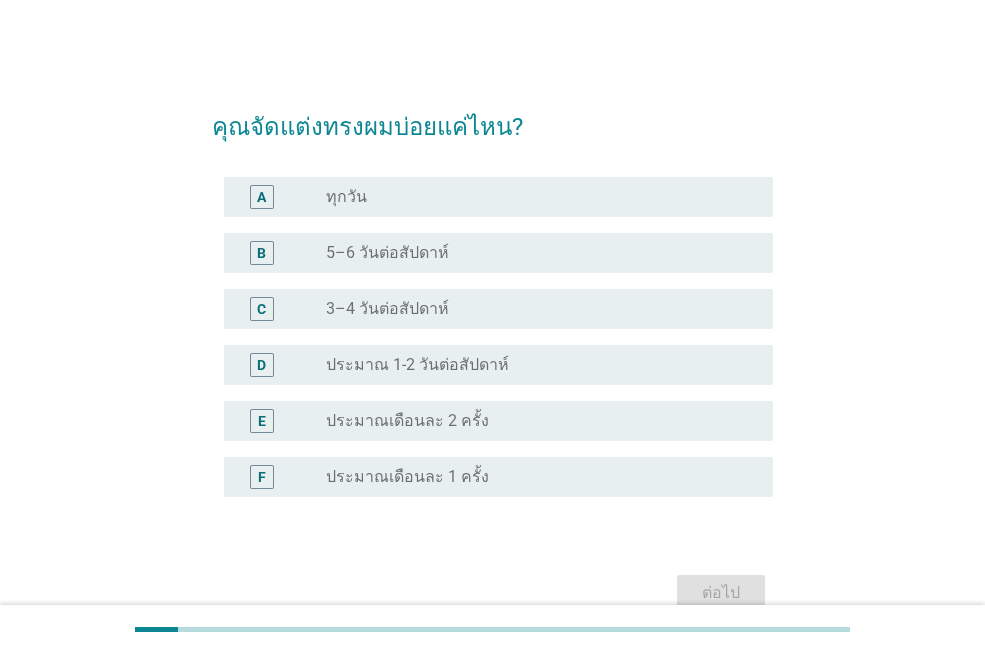 click on "radio_button_unchecked ทุกวัน" at bounding box center [533, 197] 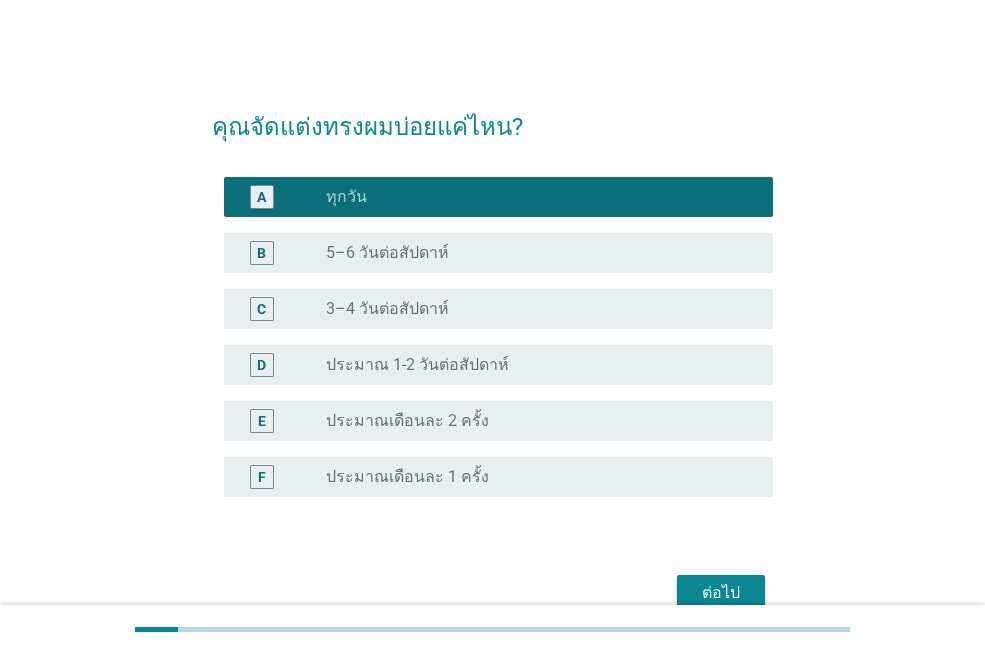 click on "ต่อไป" at bounding box center [721, 593] 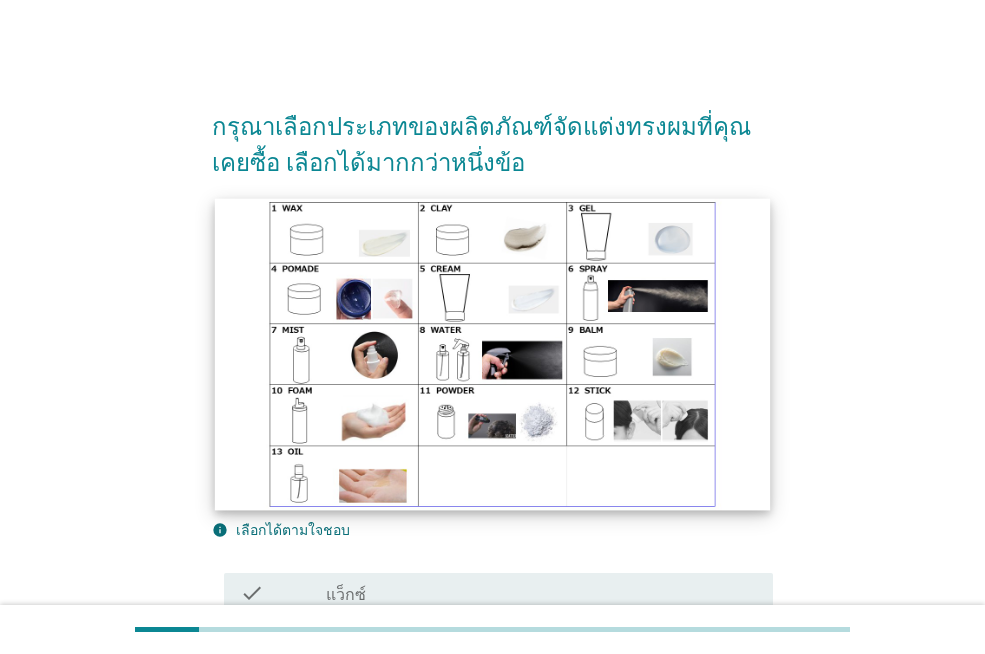 scroll, scrollTop: 300, scrollLeft: 0, axis: vertical 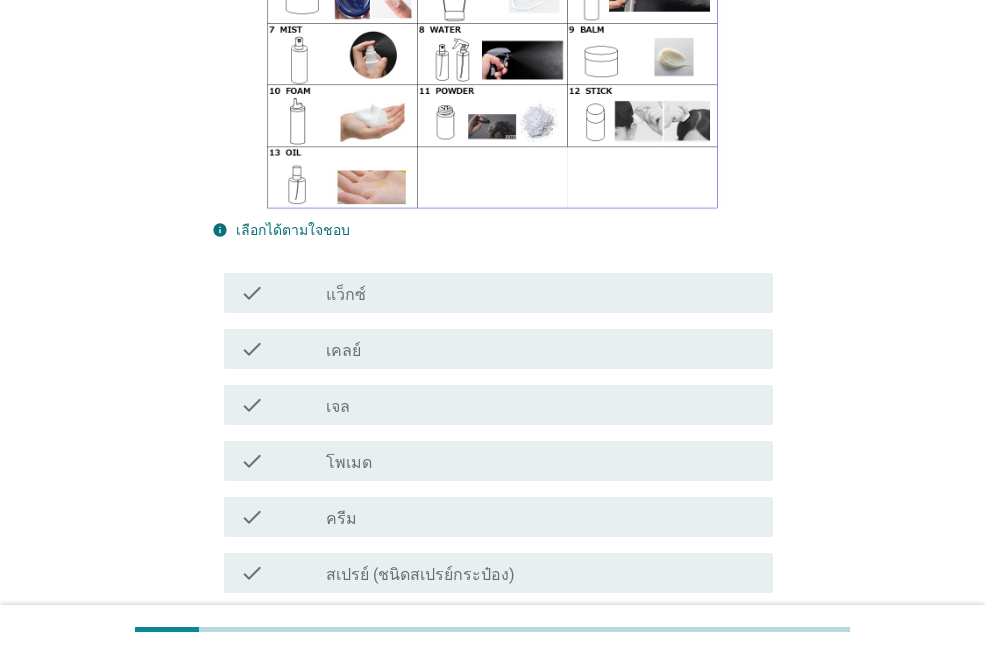click on "สเปรย์ (ชนิดสเปรย์กระป๋อง)" at bounding box center (420, 575) 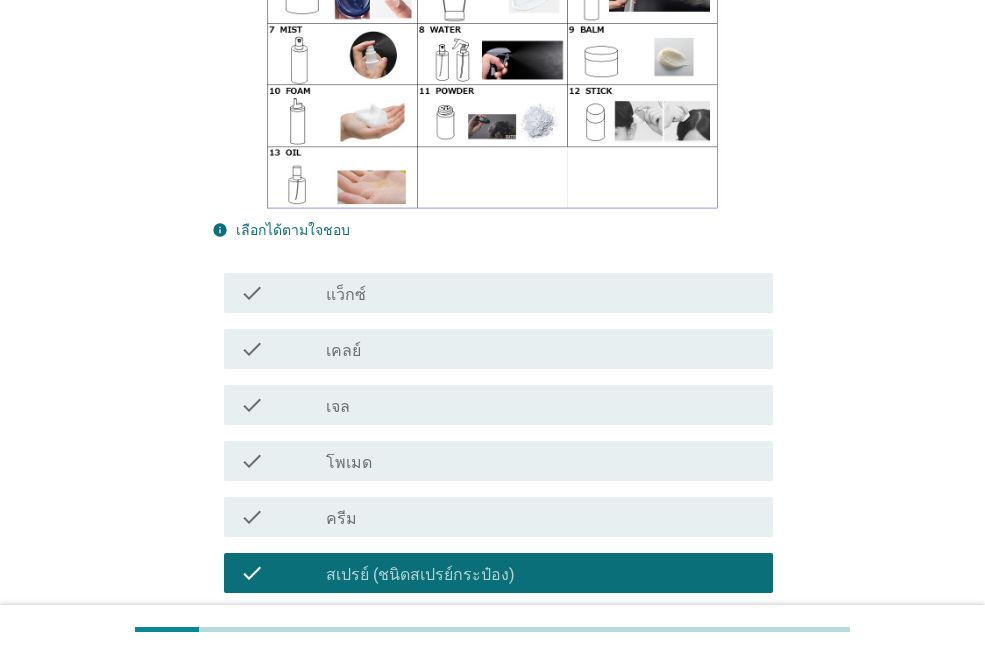 scroll, scrollTop: 500, scrollLeft: 0, axis: vertical 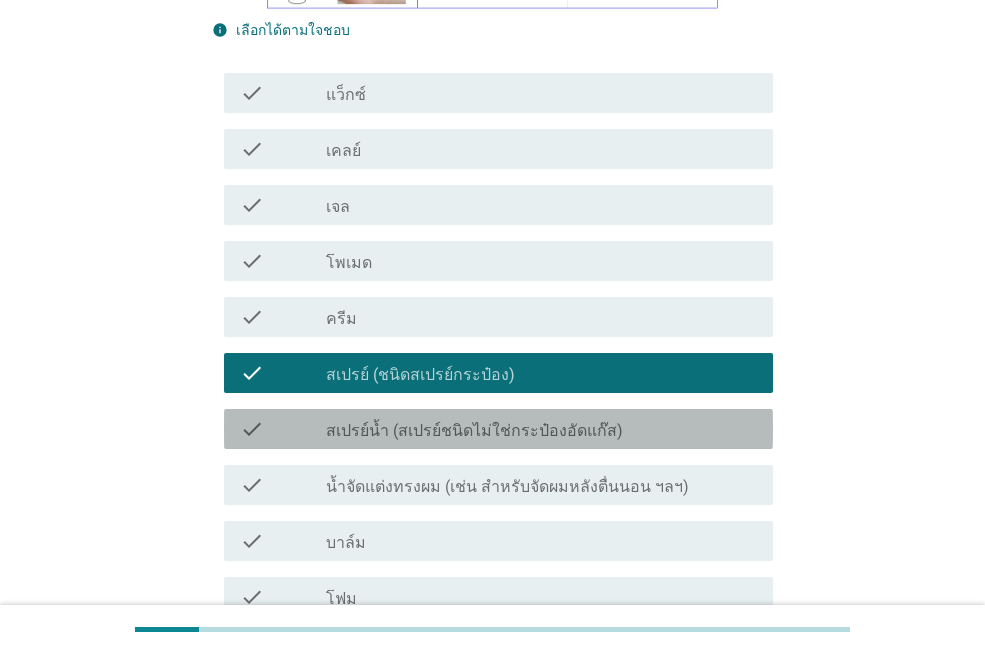 click on "สเปรย์น้ำ (สเปรย์ชนิดไม่ใช่กระป๋องอัดแก๊ส)" at bounding box center (474, 431) 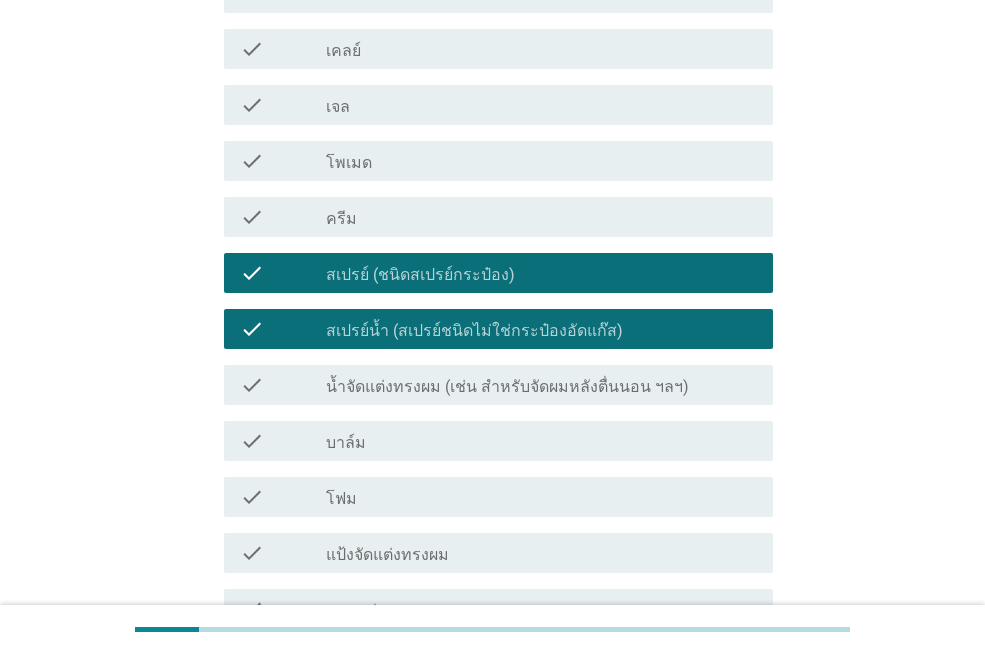 scroll, scrollTop: 700, scrollLeft: 0, axis: vertical 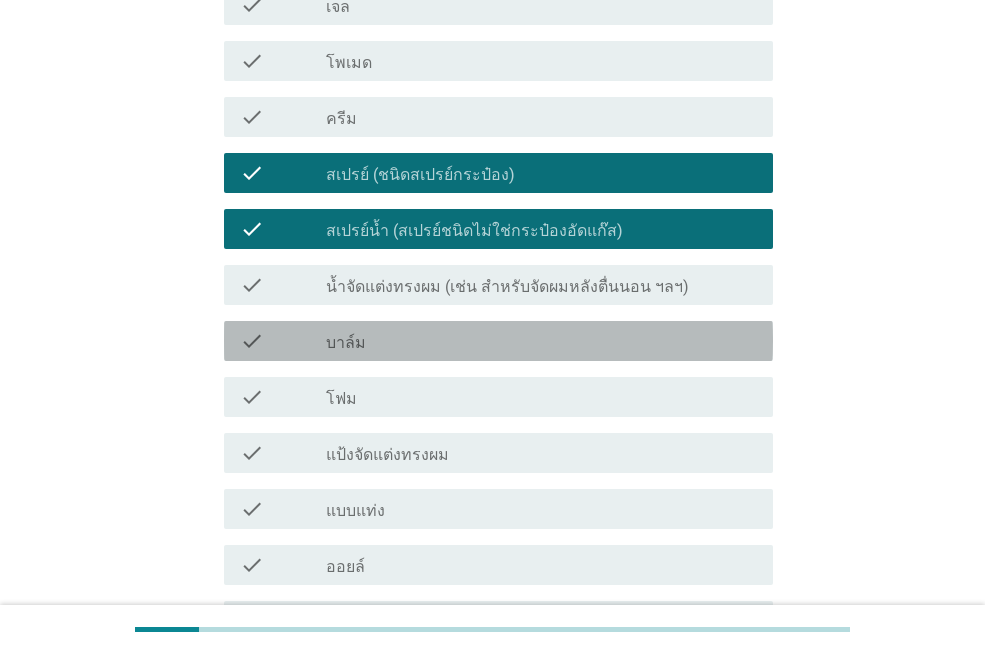 click on "check_box_outline_blank บาล์ม" at bounding box center [541, 341] 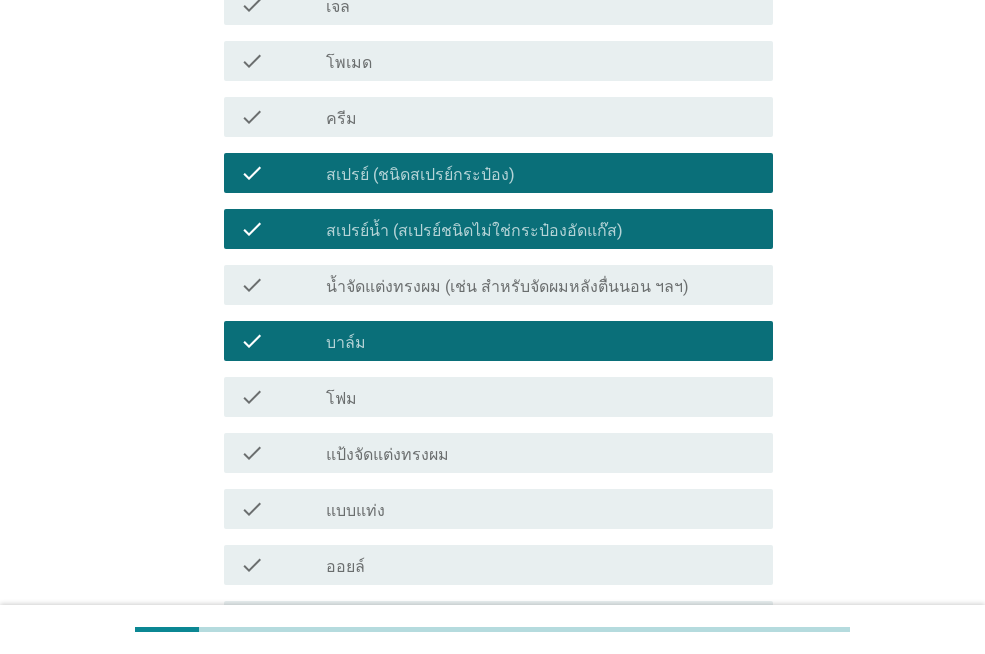 click on "check_box_outline_blank โฟม" at bounding box center (541, 397) 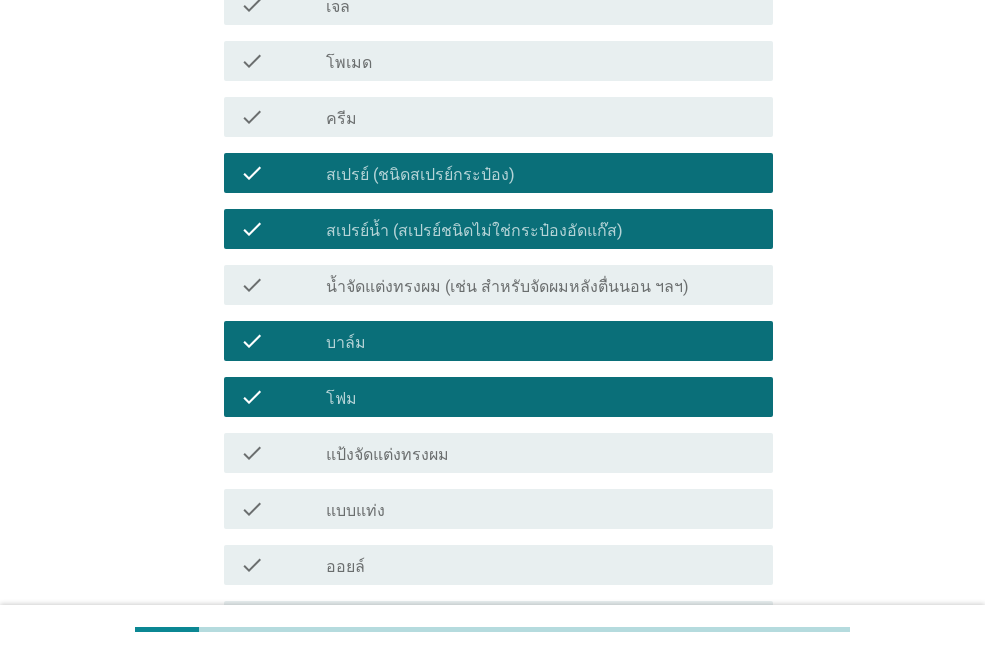 scroll, scrollTop: 900, scrollLeft: 0, axis: vertical 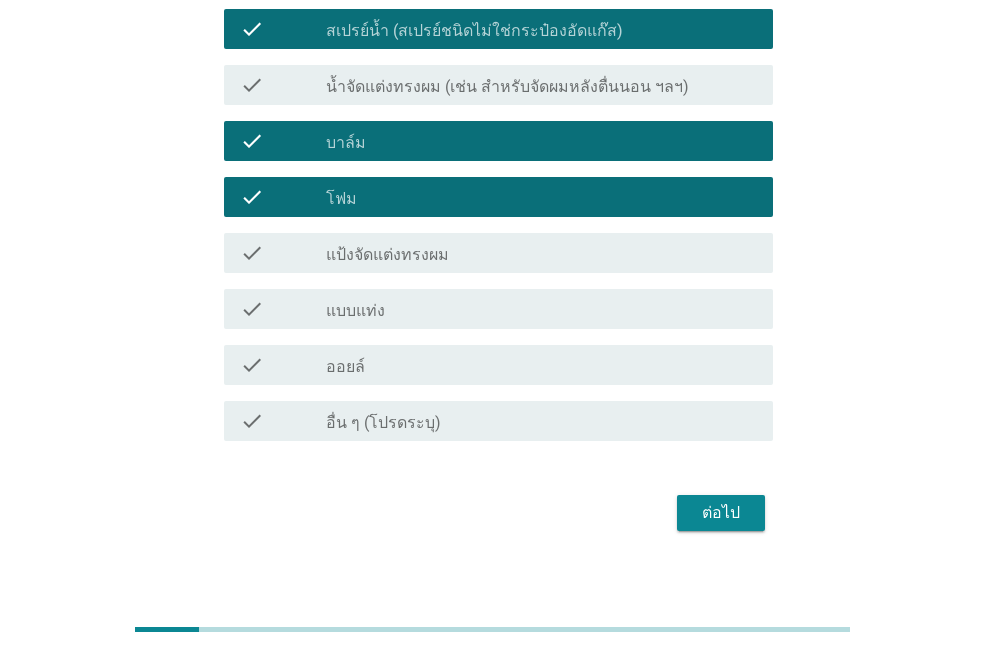 click on "ออยล์" at bounding box center [345, 367] 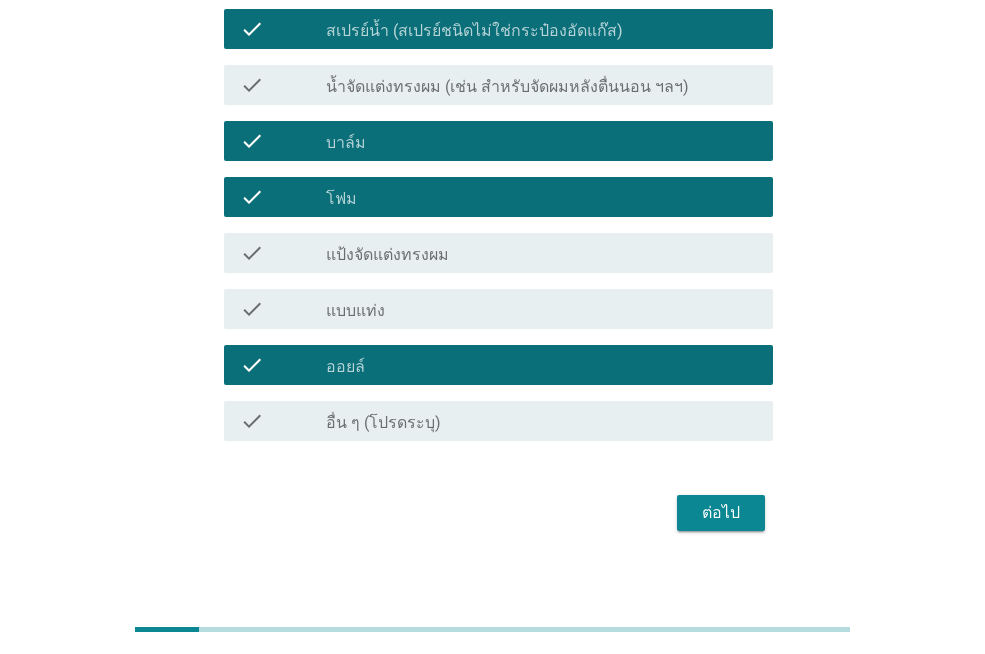 click on "ต่อไป" at bounding box center (721, 513) 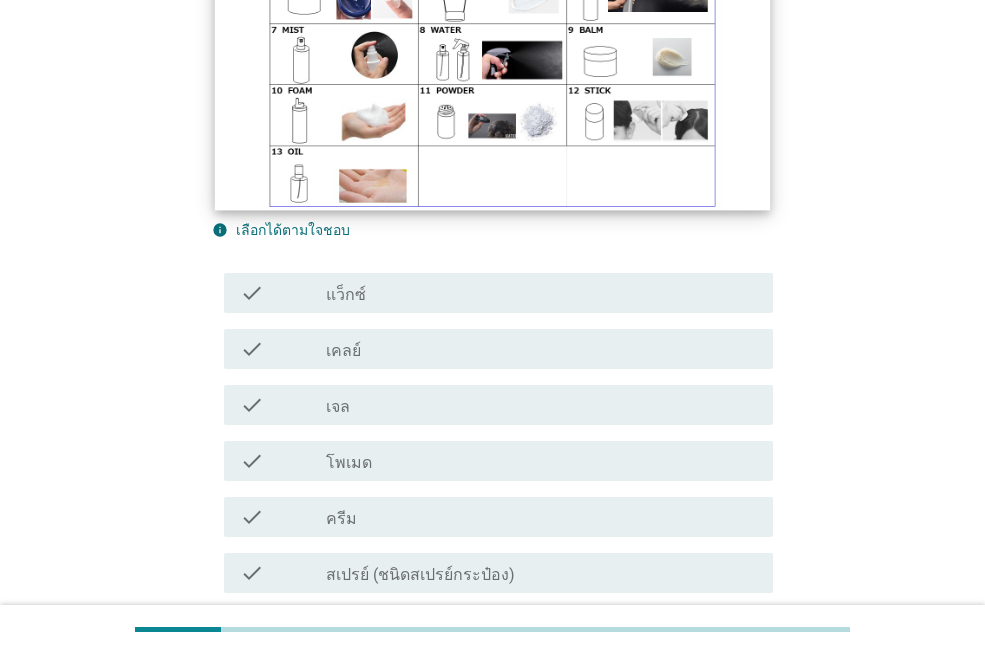 scroll, scrollTop: 400, scrollLeft: 0, axis: vertical 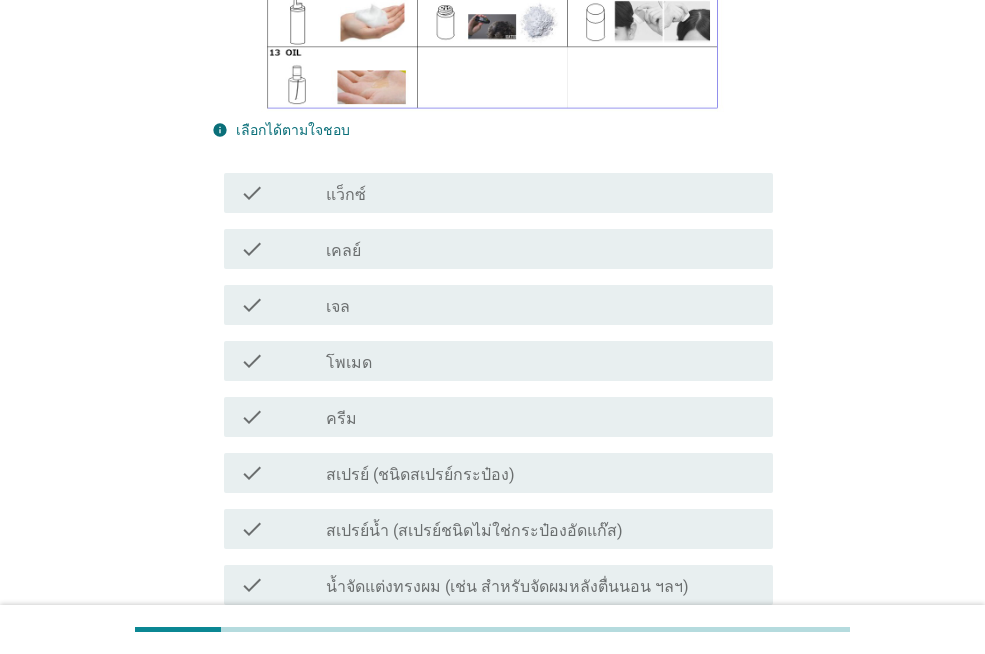 click on "สเปรย์ (ชนิดสเปรย์กระป๋อง)" at bounding box center [420, 475] 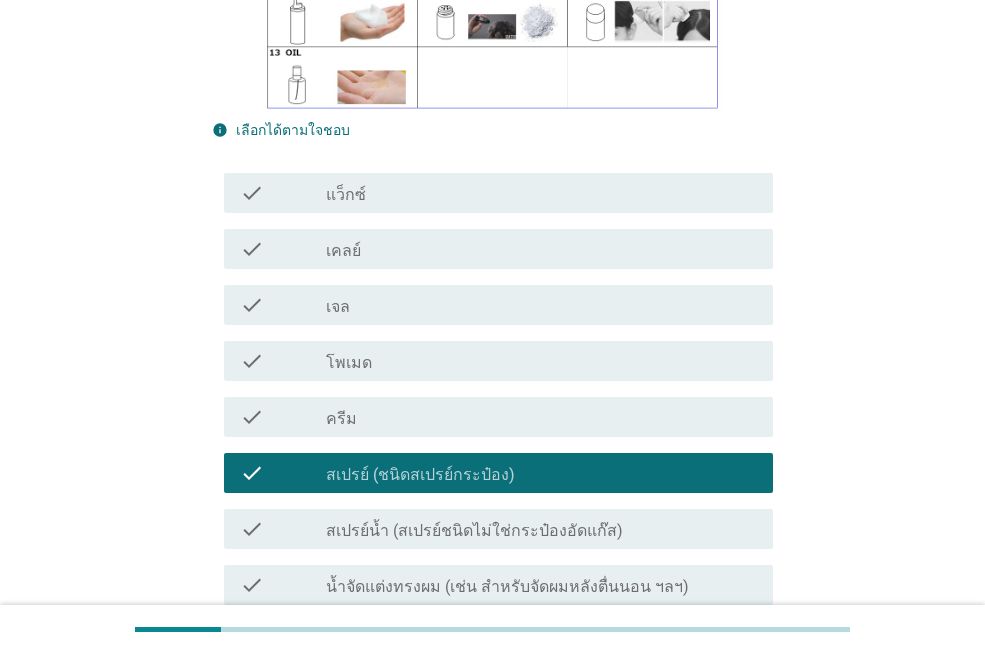 click on "สเปรย์น้ำ (สเปรย์ชนิดไม่ใช่กระป๋องอัดแก๊ส)" at bounding box center [474, 531] 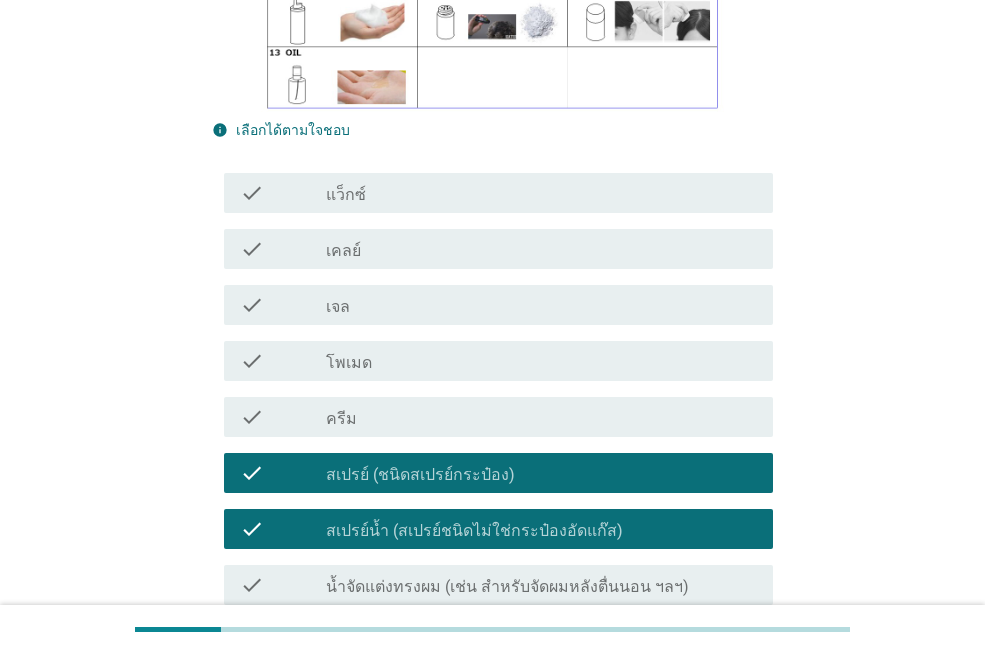 scroll, scrollTop: 700, scrollLeft: 0, axis: vertical 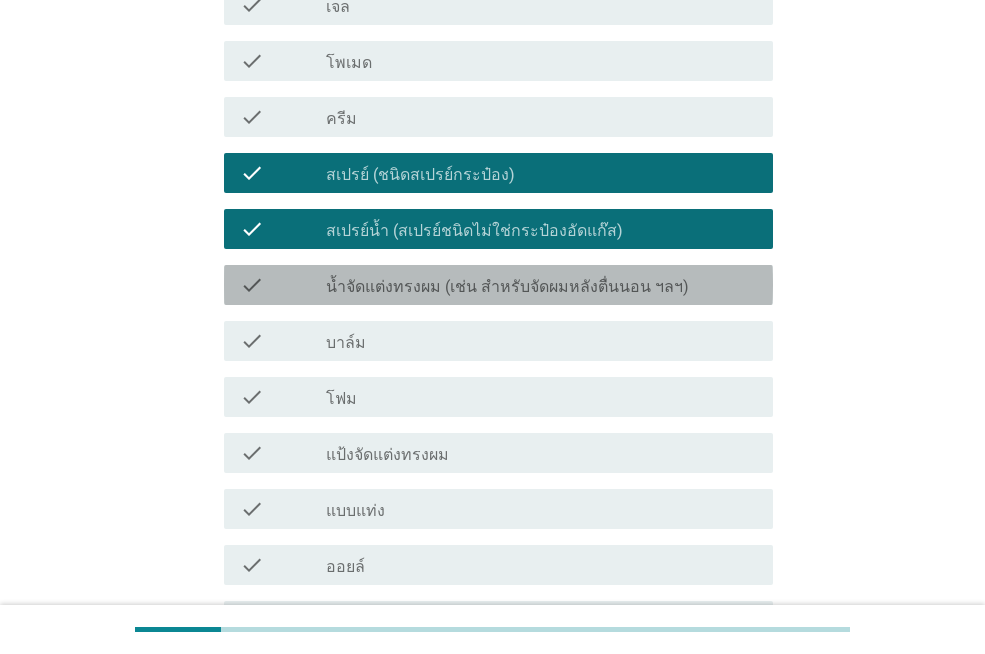 click on "น้ำจัดแต่งทรงผม (เช่น สำหรับจัดผมหลังตื่นนอน ฯลฯ)" at bounding box center (507, 287) 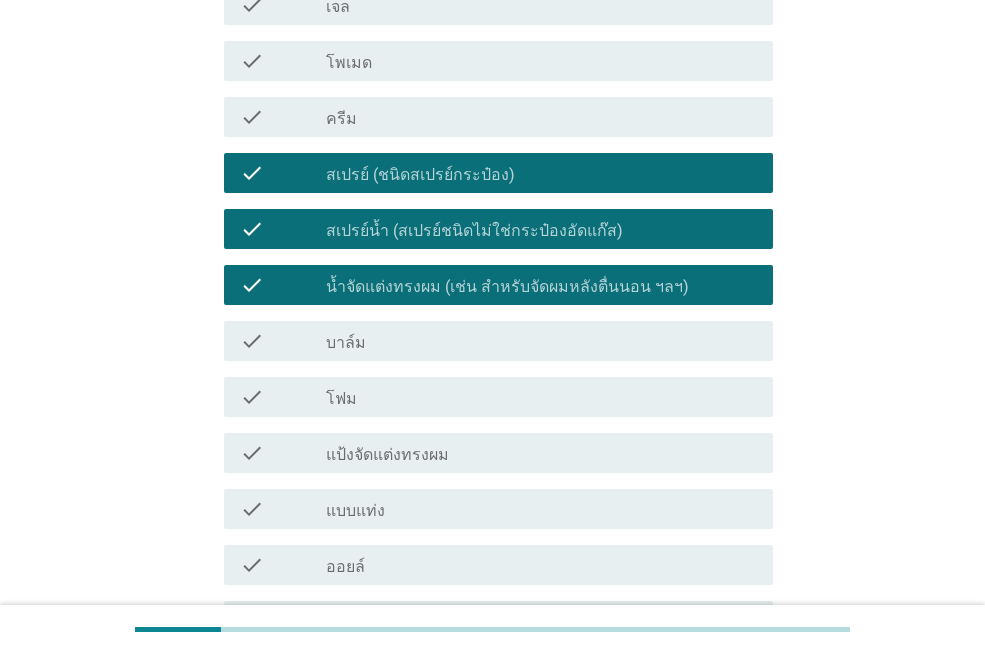 click on "น้ำจัดแต่งทรงผม (เช่น สำหรับจัดผมหลังตื่นนอน ฯลฯ)" at bounding box center [507, 287] 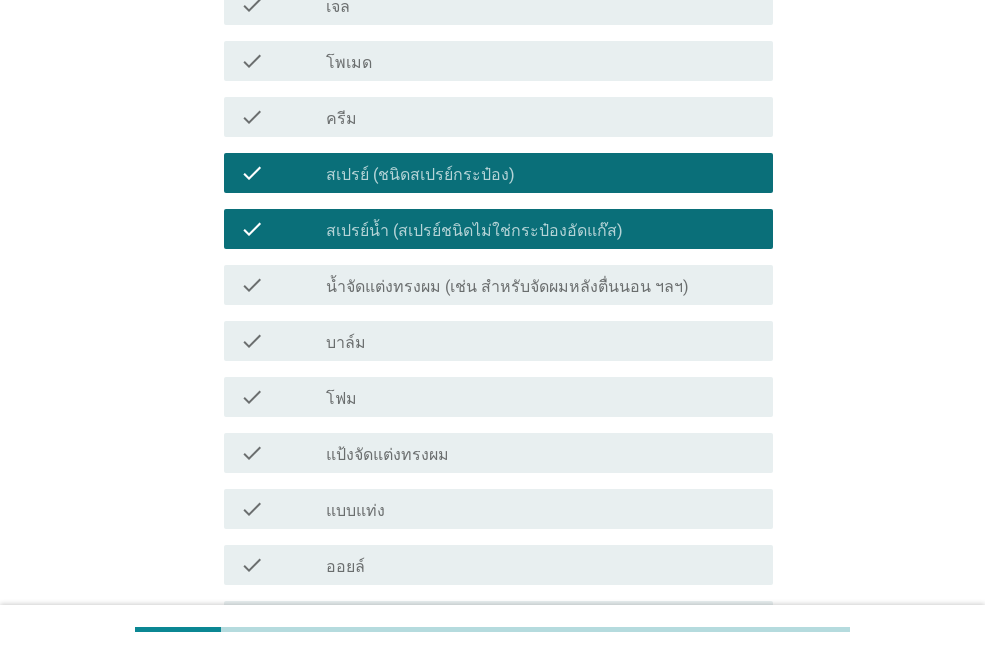 scroll, scrollTop: 920, scrollLeft: 0, axis: vertical 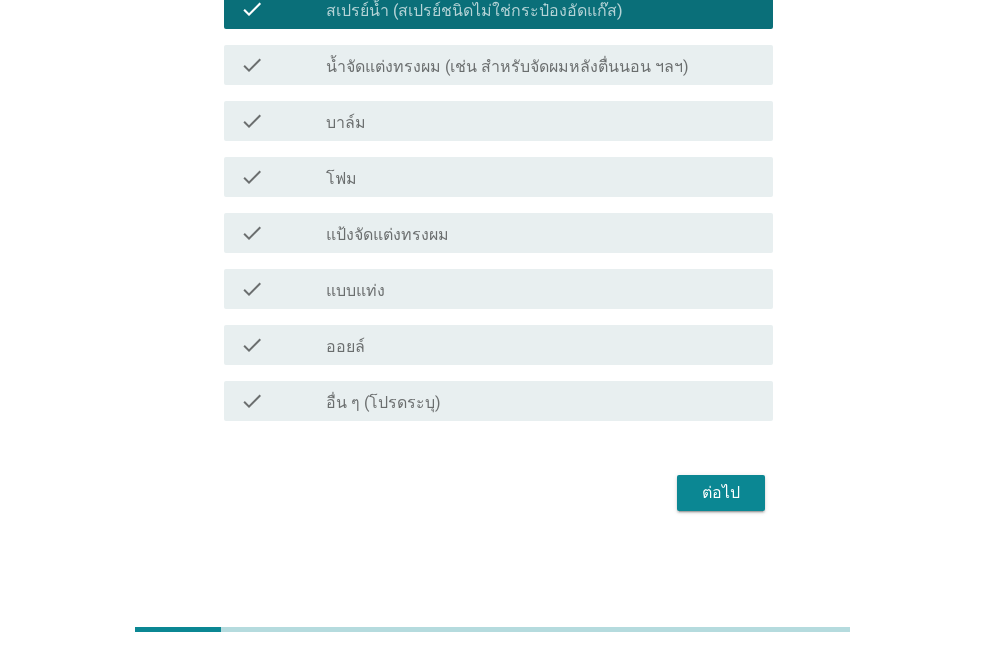 click on "ต่อไป" at bounding box center (721, 493) 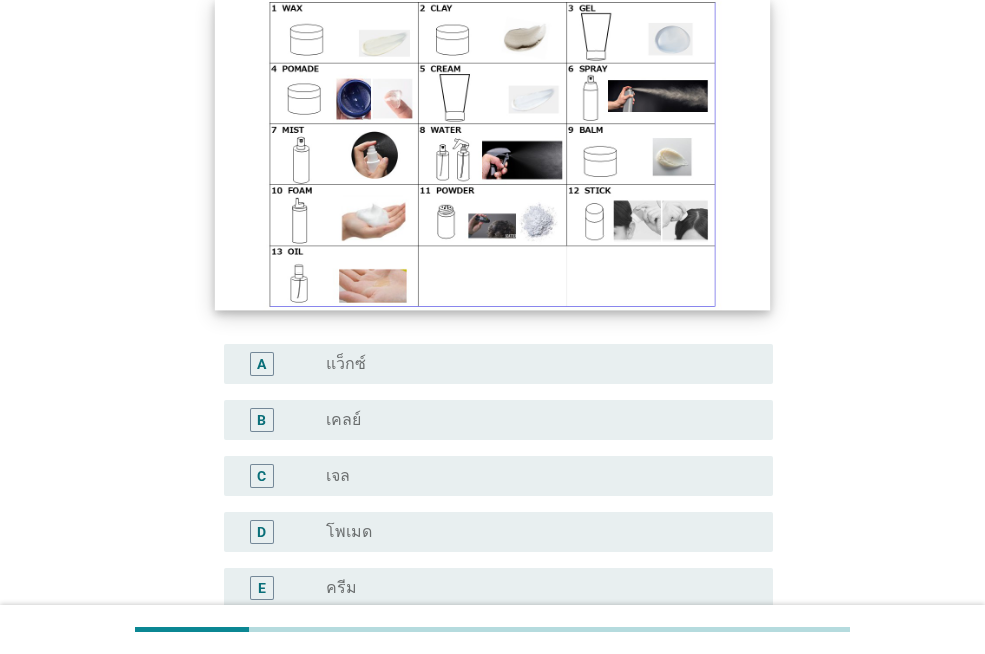 scroll, scrollTop: 400, scrollLeft: 0, axis: vertical 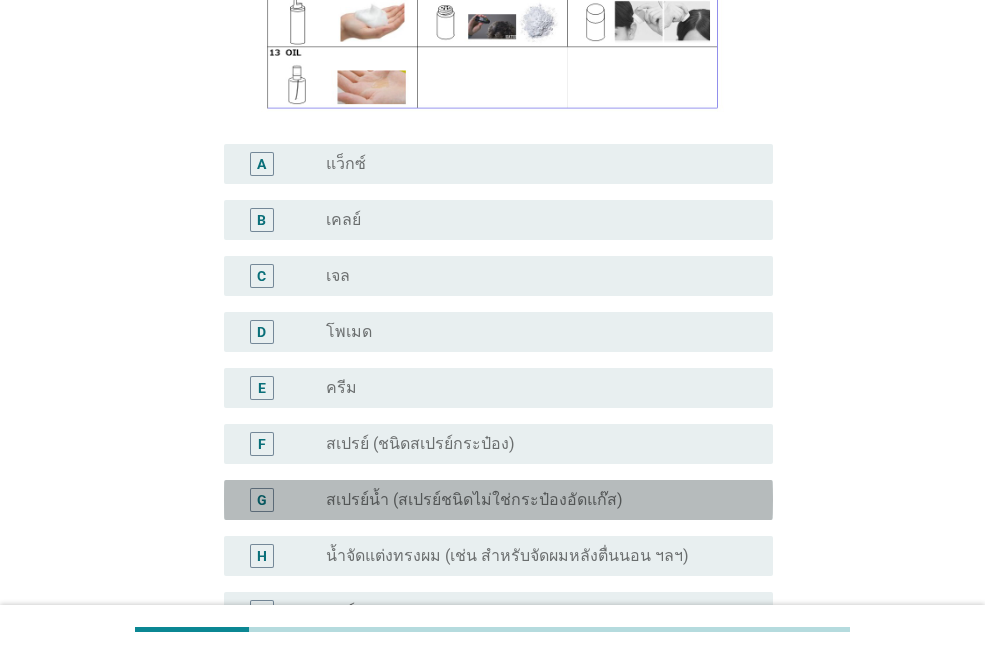 click on "สเปรย์น้ำ (สเปรย์ชนิดไม่ใช่กระป๋องอัดแก๊ส)" at bounding box center [474, 500] 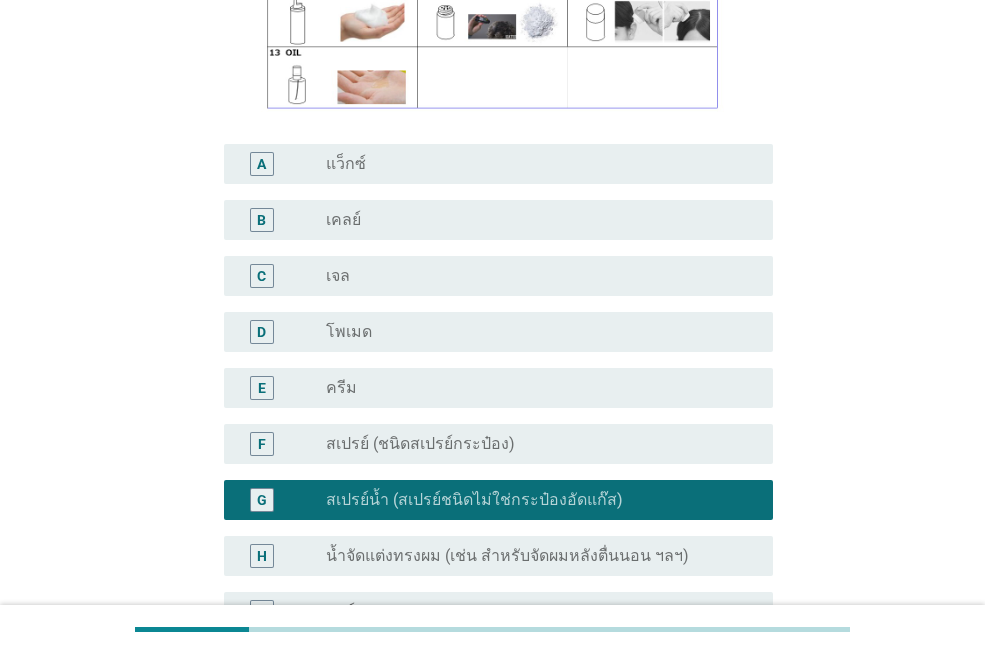scroll, scrollTop: 900, scrollLeft: 0, axis: vertical 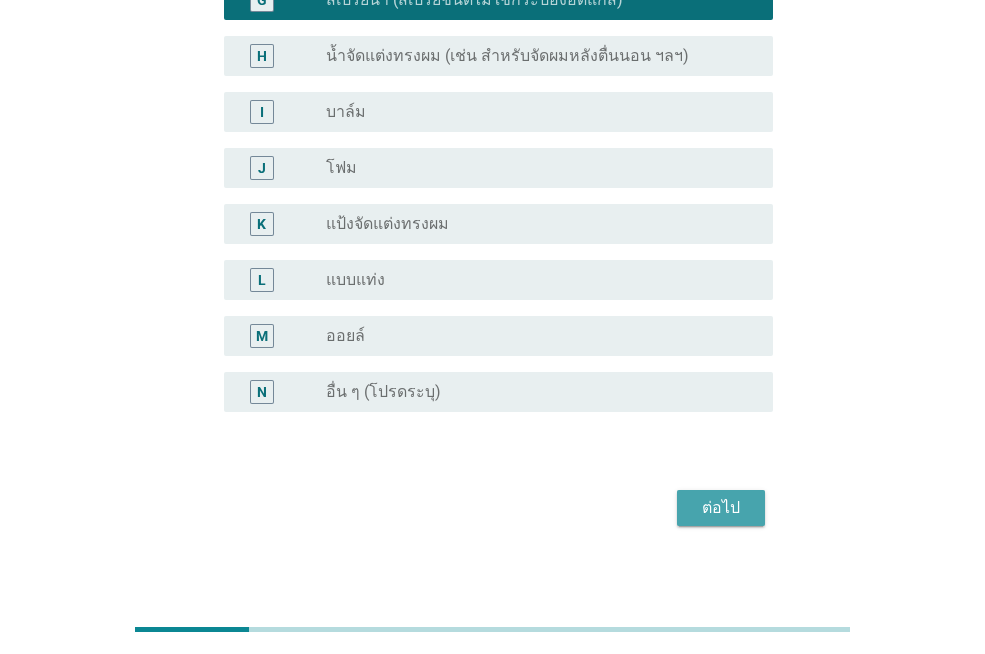 click on "ต่อไป" at bounding box center (721, 508) 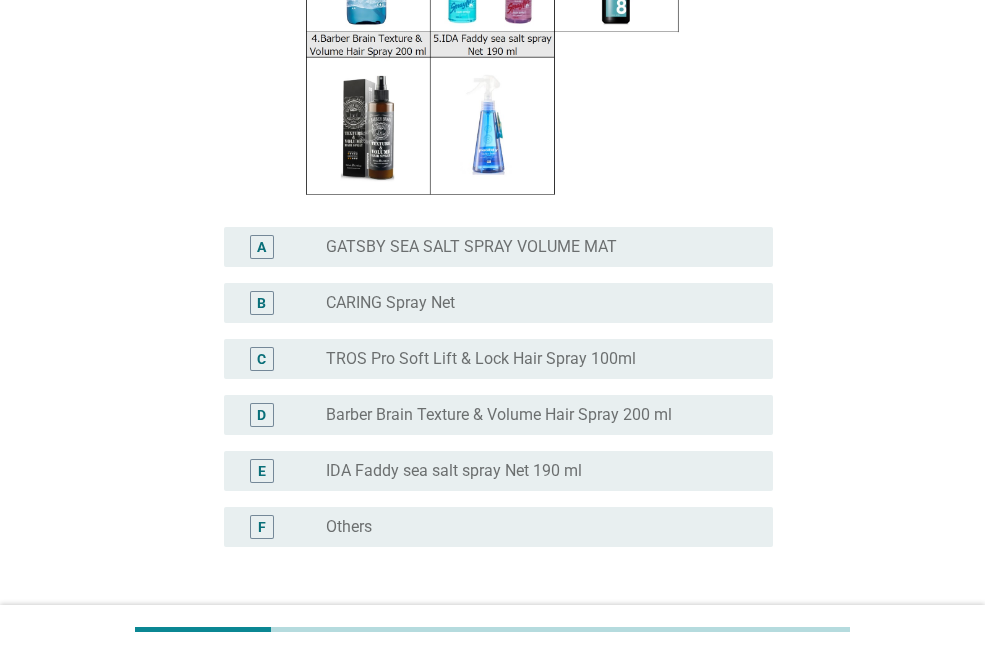 scroll, scrollTop: 100, scrollLeft: 0, axis: vertical 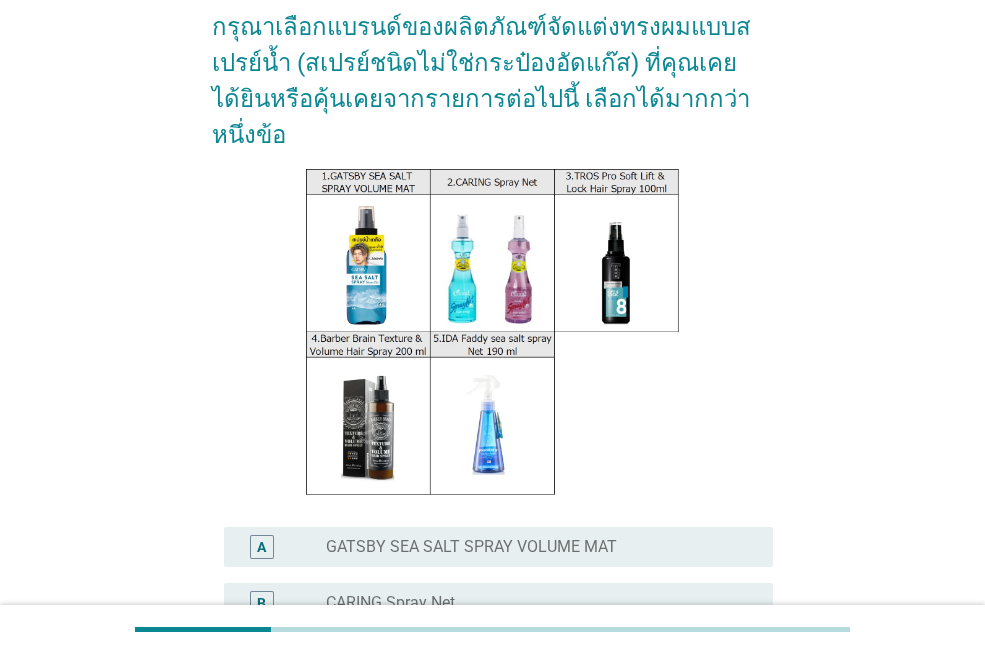 click on "GATSBY SEA SALT SPRAY VOLUME MAT" at bounding box center (471, 547) 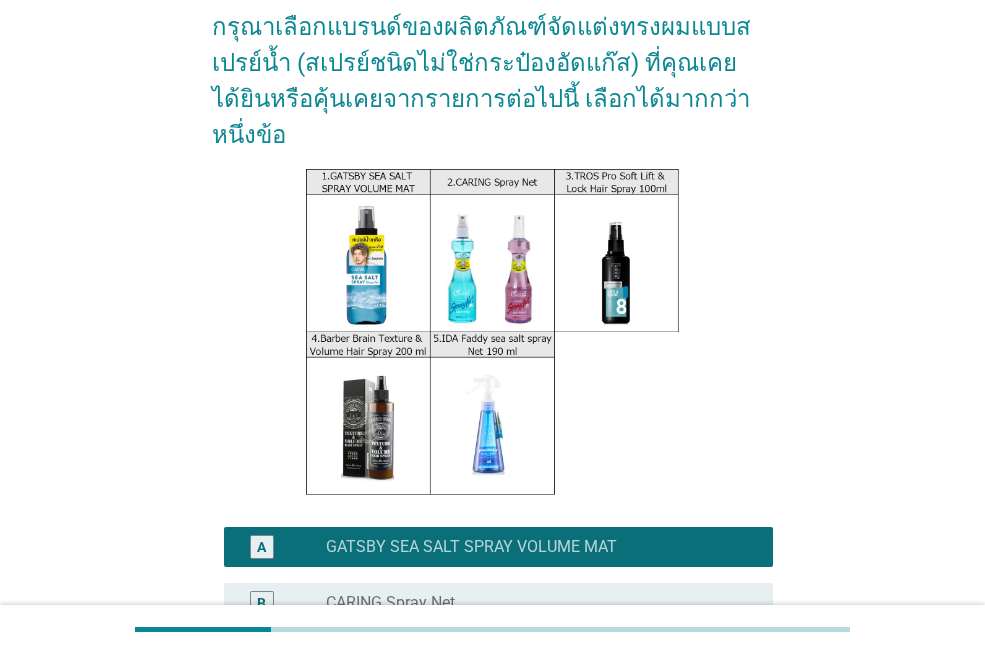 scroll, scrollTop: 500, scrollLeft: 0, axis: vertical 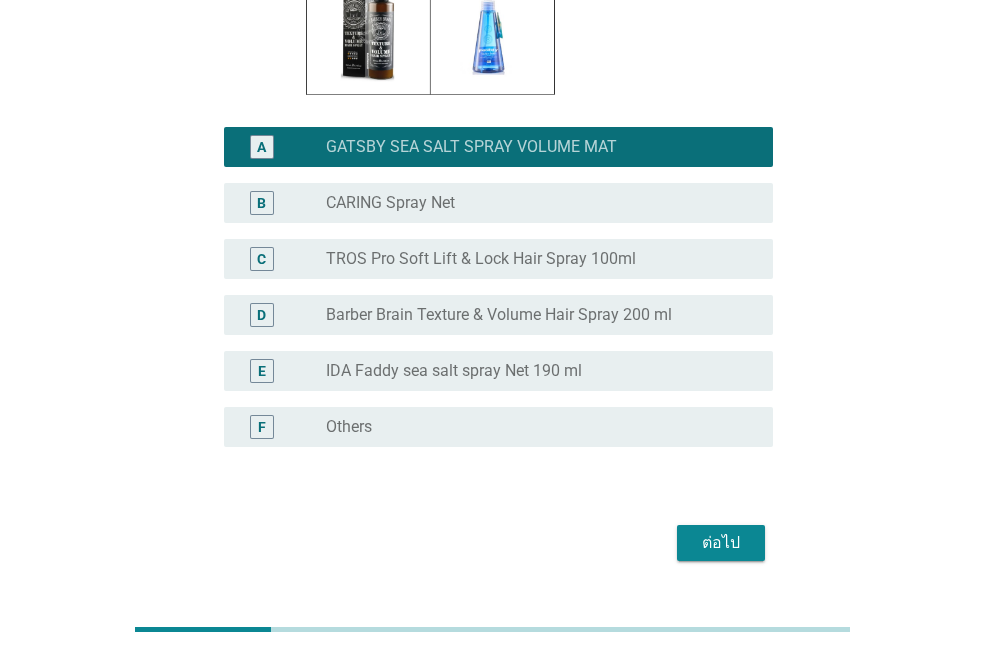 click on "ต่อไป" at bounding box center (721, 543) 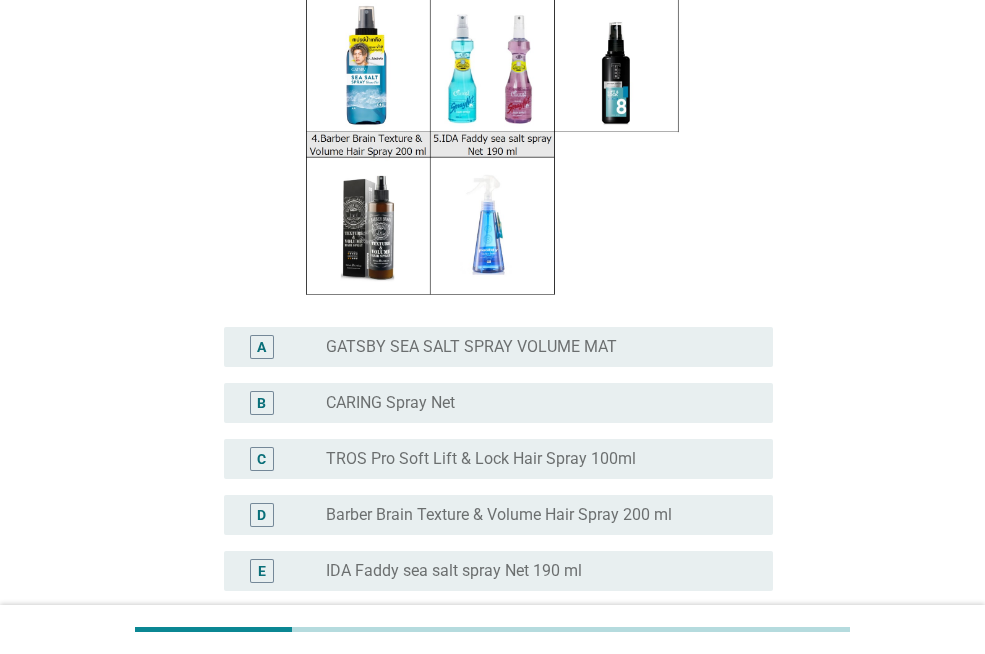 scroll, scrollTop: 500, scrollLeft: 0, axis: vertical 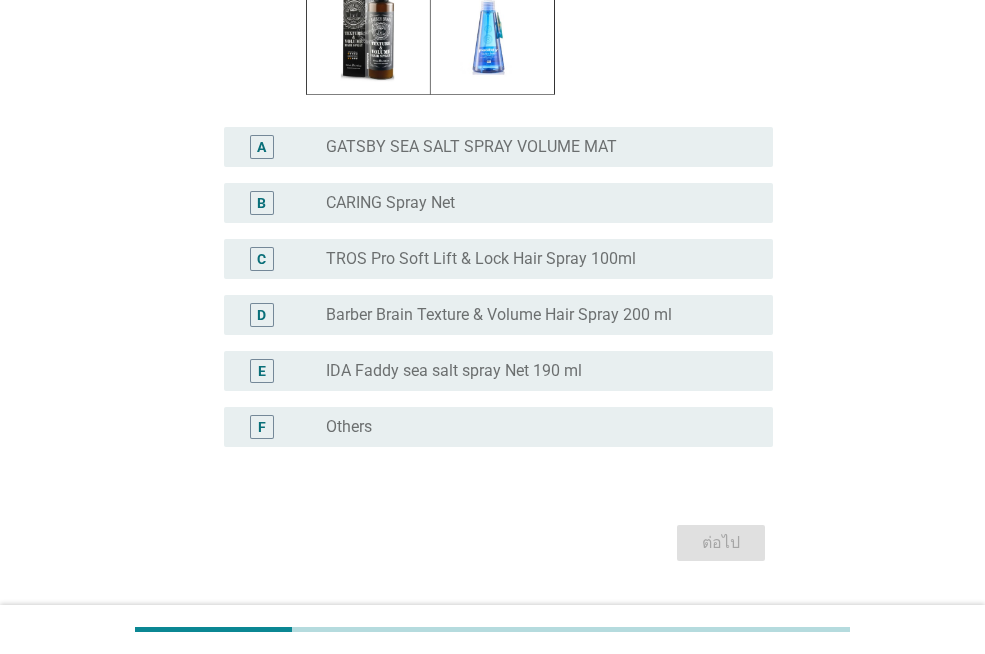 click on "GATSBY SEA SALT SPRAY VOLUME MAT" at bounding box center (471, 147) 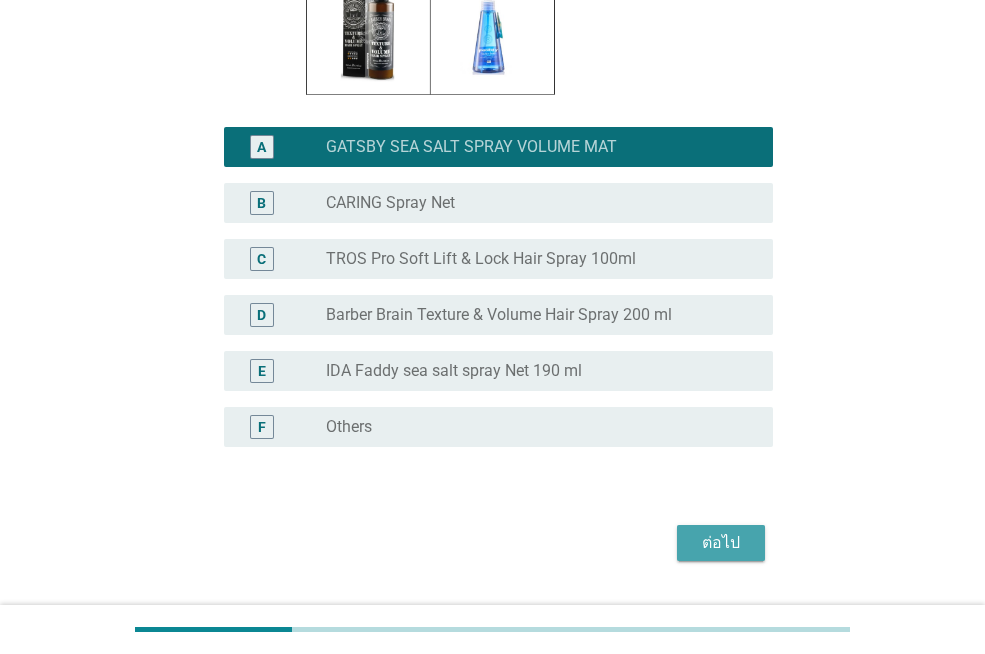 click on "ต่อไป" at bounding box center [721, 543] 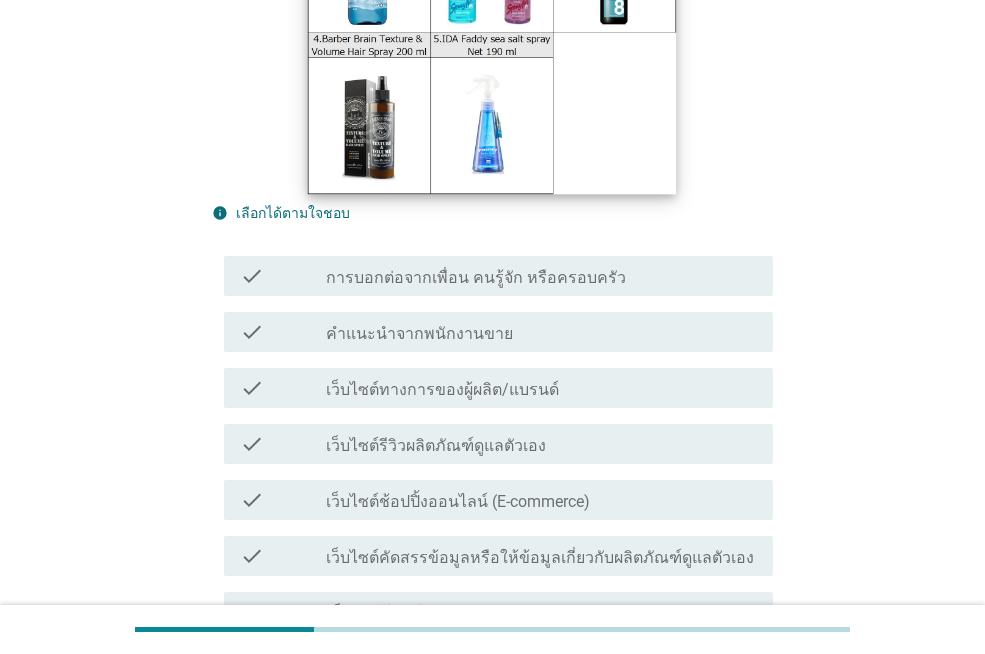 scroll, scrollTop: 500, scrollLeft: 0, axis: vertical 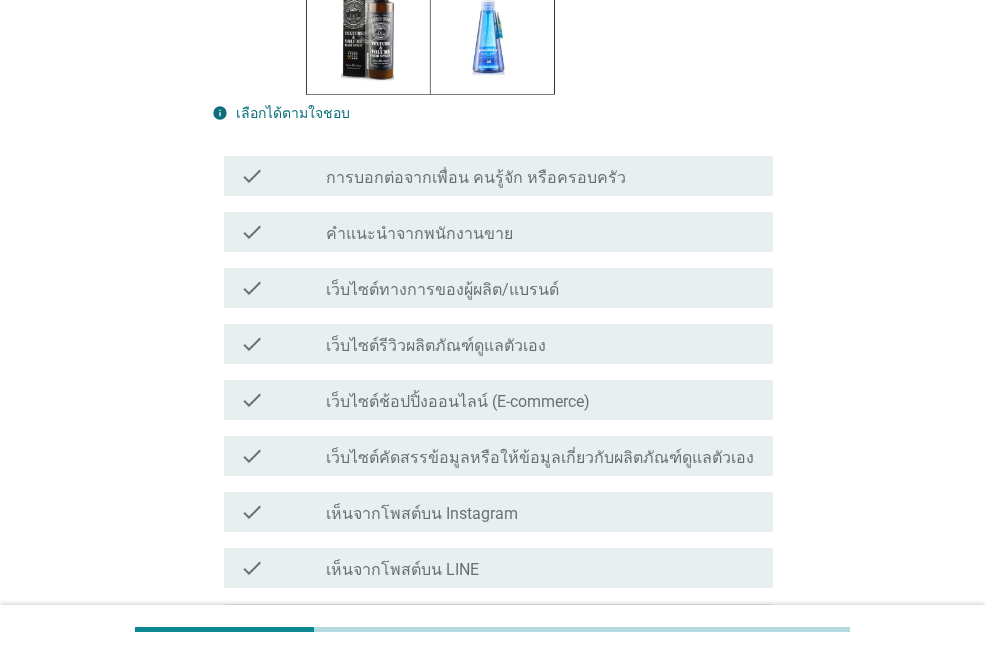 click on "เว็บไซต์รีวิวผลิตภัณฑ์ดูแลตัวเอง" at bounding box center (436, 346) 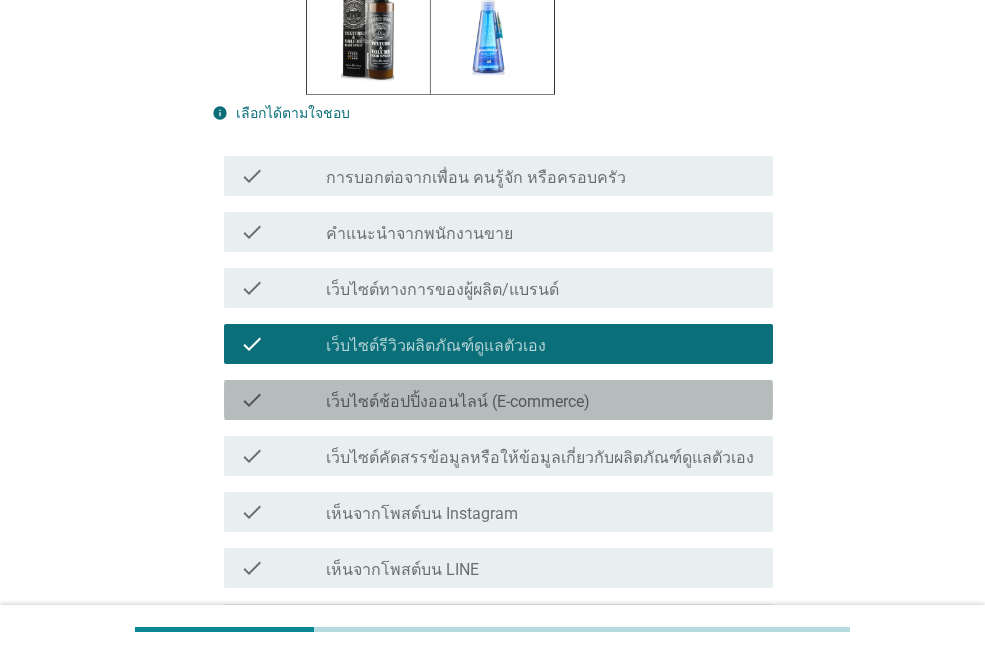 click on "เว็บไซต์ช้อปปิ้งออนไลน์ (E-commerce)" at bounding box center [458, 402] 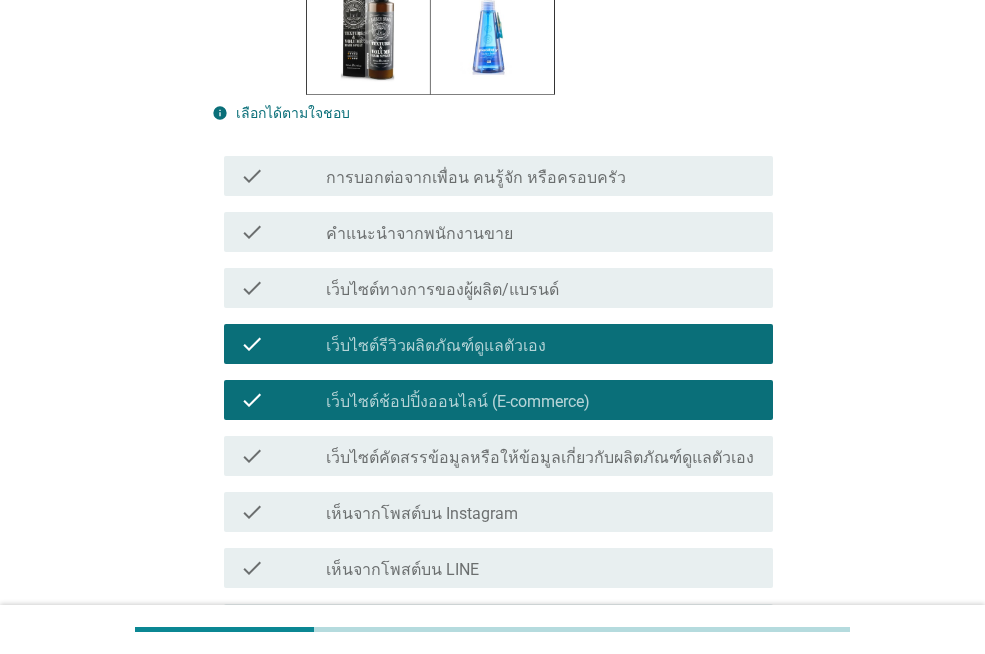 scroll, scrollTop: 700, scrollLeft: 0, axis: vertical 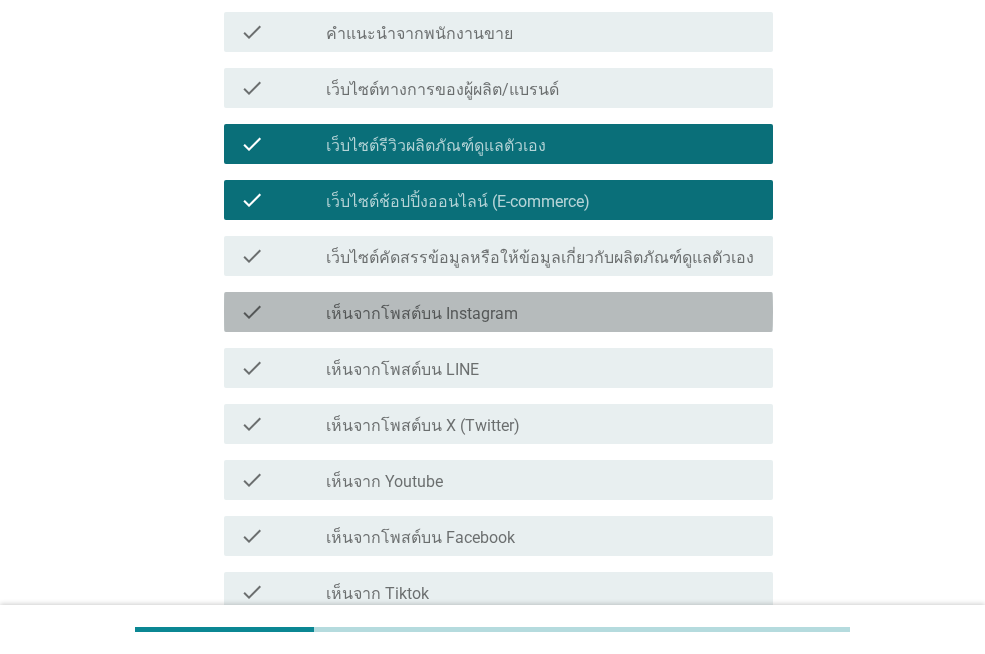 click on "เห็นจากโพสต์บน Instagram" at bounding box center (422, 314) 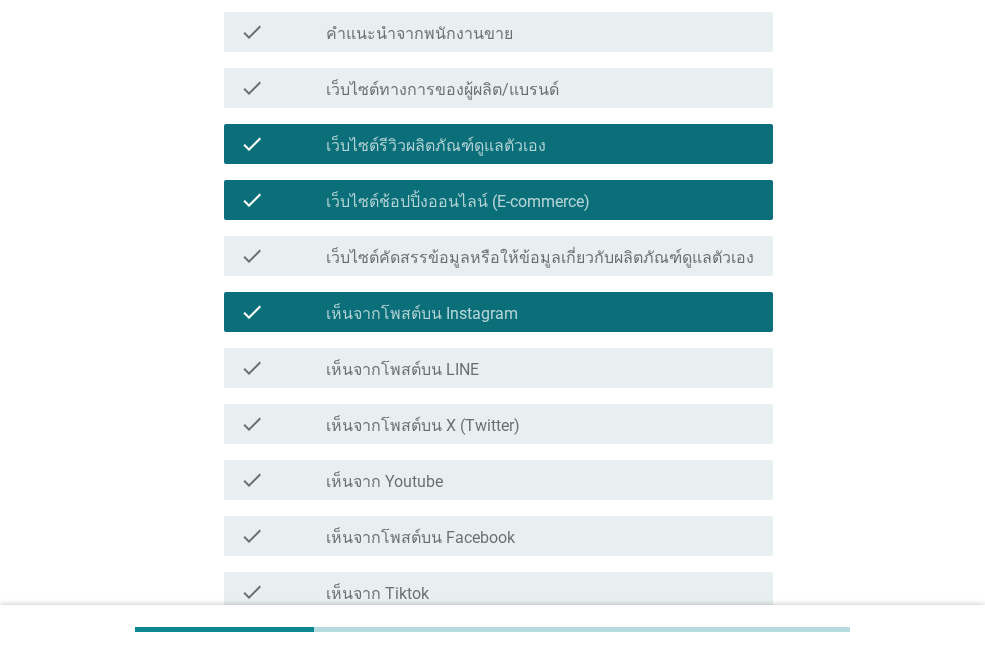 scroll, scrollTop: 1100, scrollLeft: 0, axis: vertical 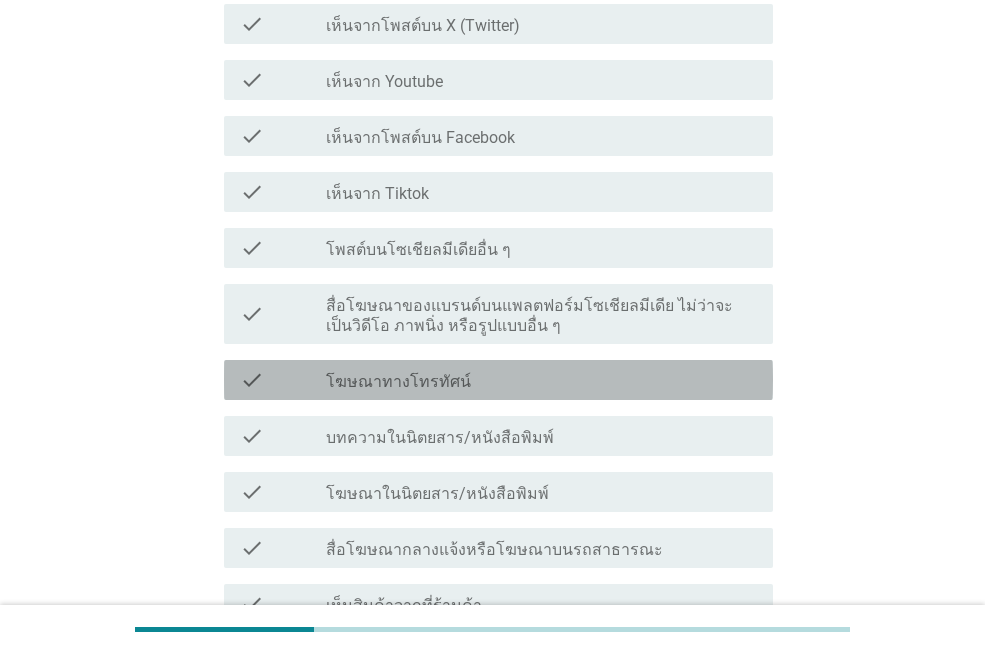 click on "check_box_outline_blank โฆษณาทางโทรทัศน์" at bounding box center (541, 380) 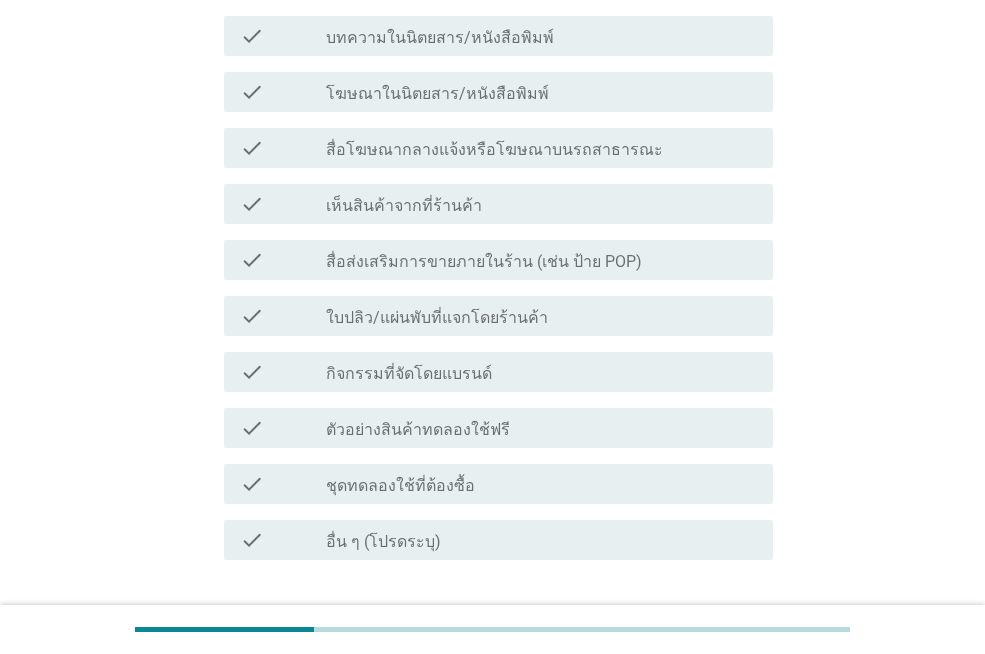 scroll, scrollTop: 1640, scrollLeft: 0, axis: vertical 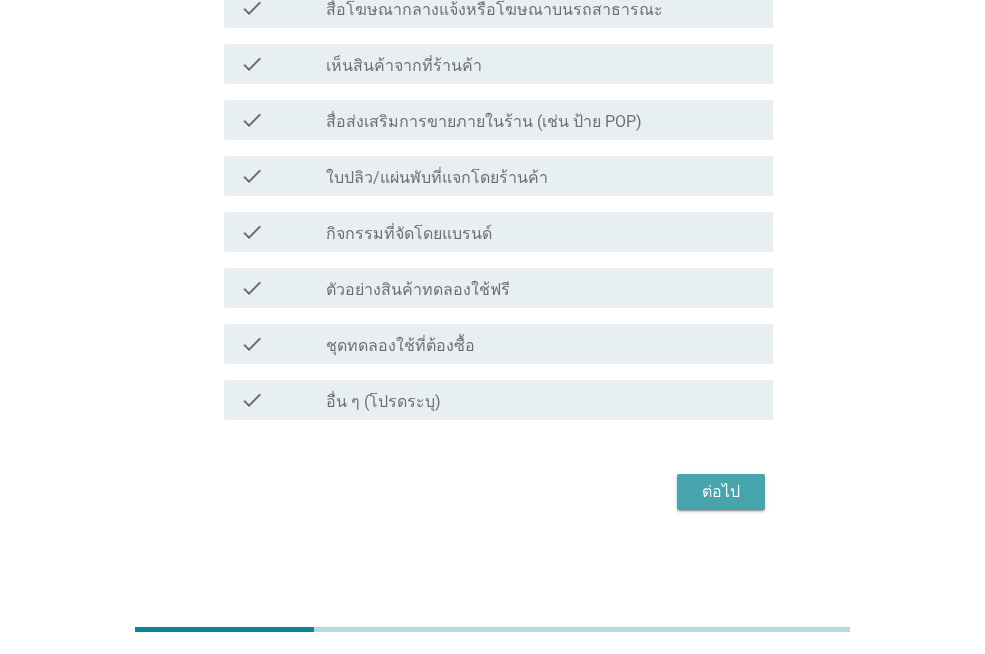 click on "ต่อไป" at bounding box center (721, 492) 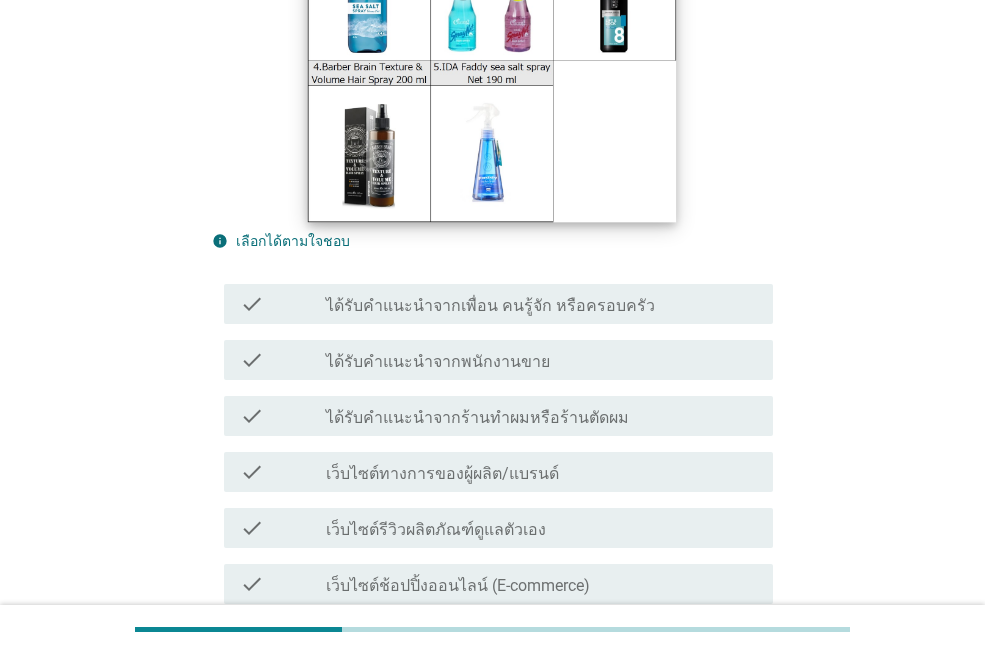 scroll, scrollTop: 400, scrollLeft: 0, axis: vertical 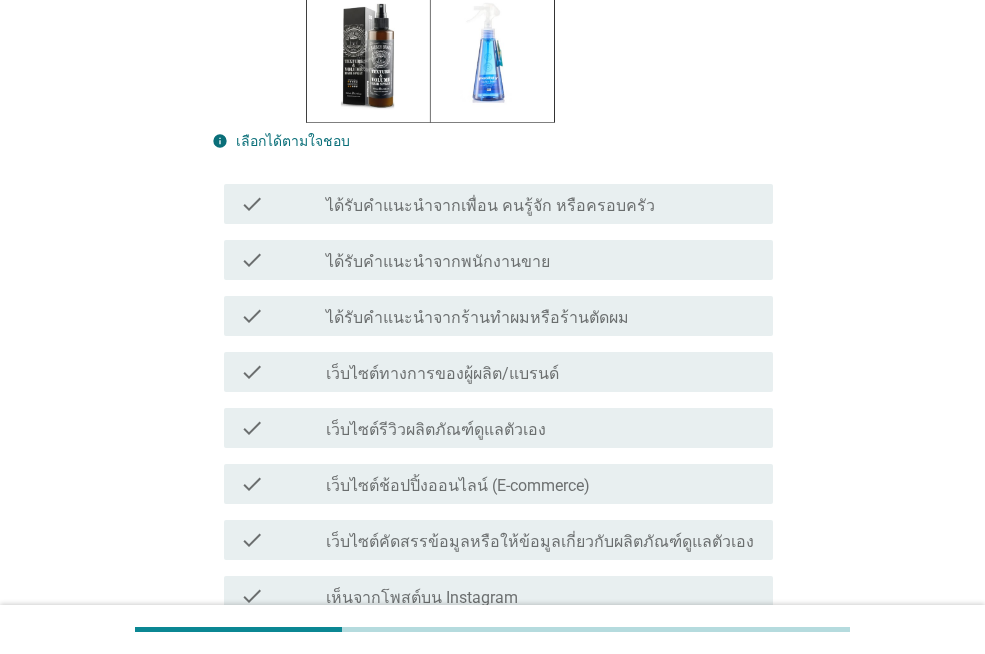 click on "ได้รับคำแนะนำจากเพื่อน คนรู้จัก หรือครอบครัว" at bounding box center [490, 206] 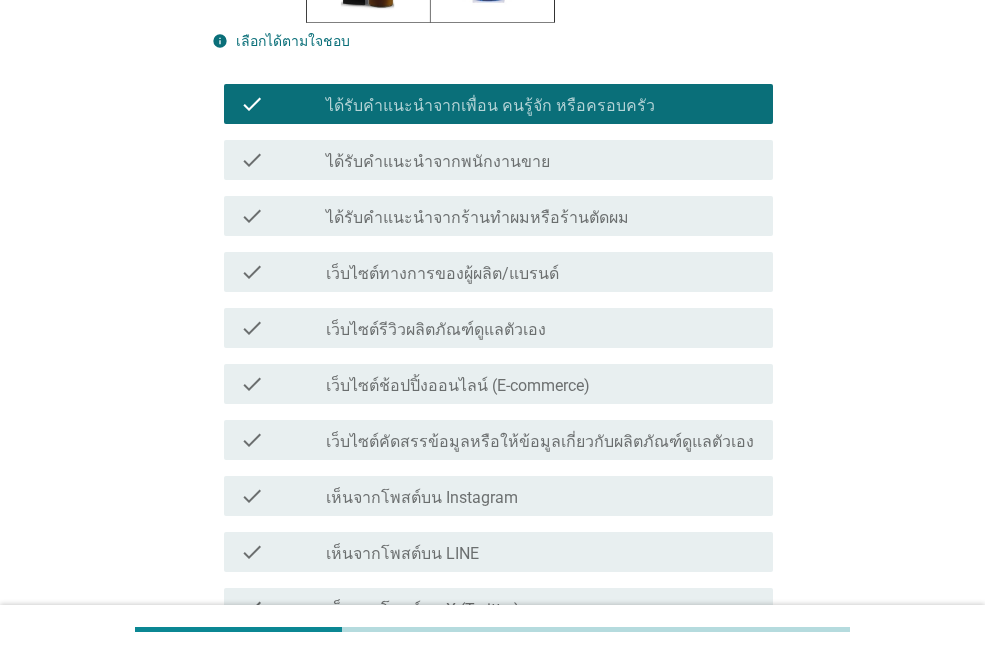 scroll, scrollTop: 700, scrollLeft: 0, axis: vertical 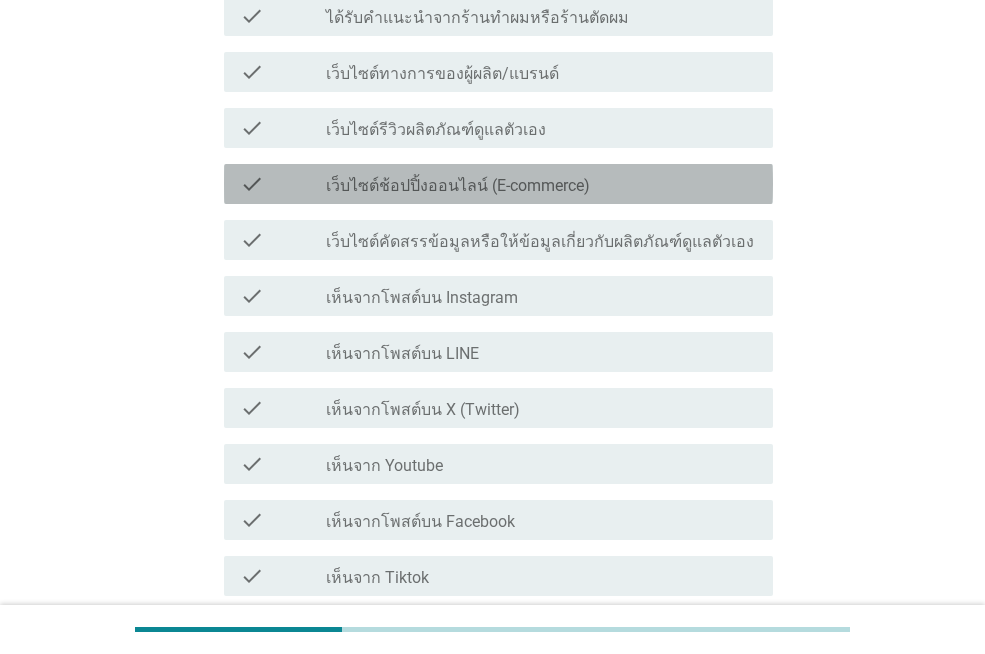 click on "เว็บไซต์ช้อปปิ้งออนไลน์ (E-commerce)" at bounding box center (458, 186) 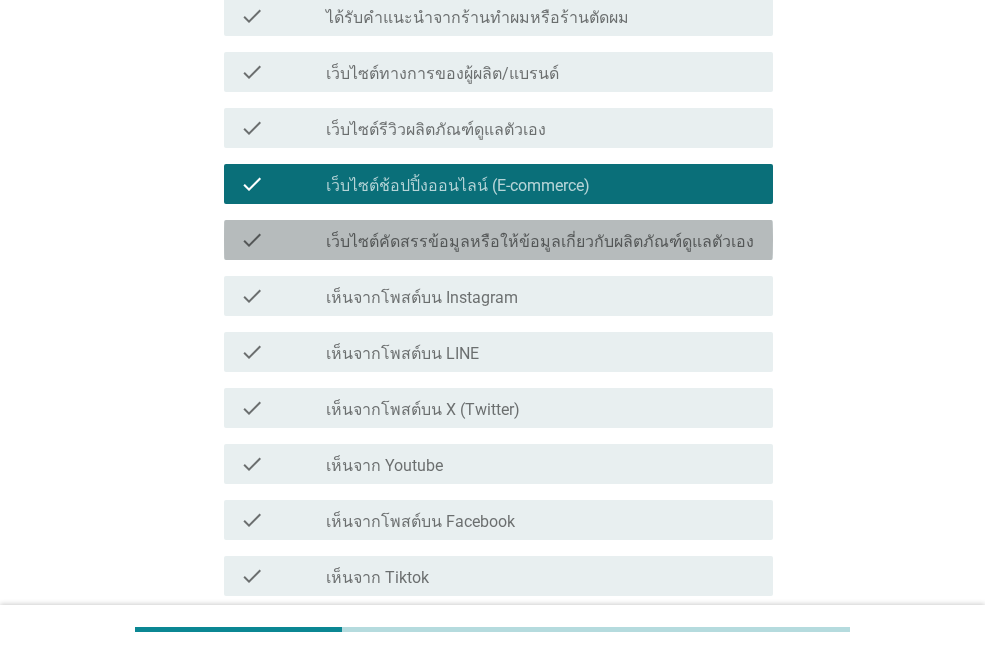 click on "เว็บไซต์คัดสรรข้อมูลหรือให้ข้อมูลเกี่ยวกับผลิตภัณฑ์ดูแลตัวเอง" at bounding box center (540, 242) 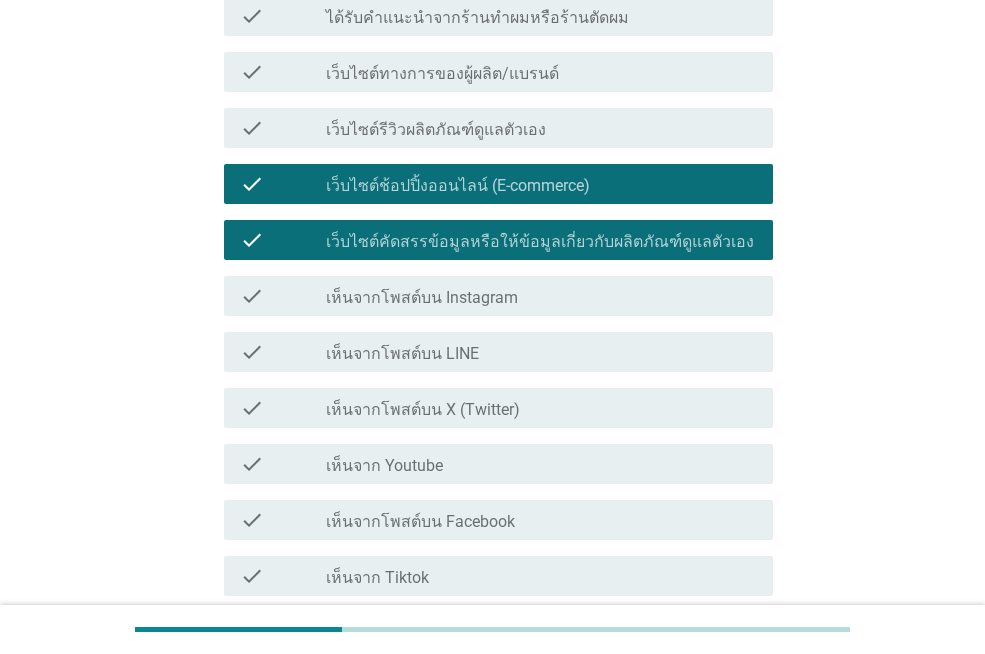 scroll, scrollTop: 900, scrollLeft: 0, axis: vertical 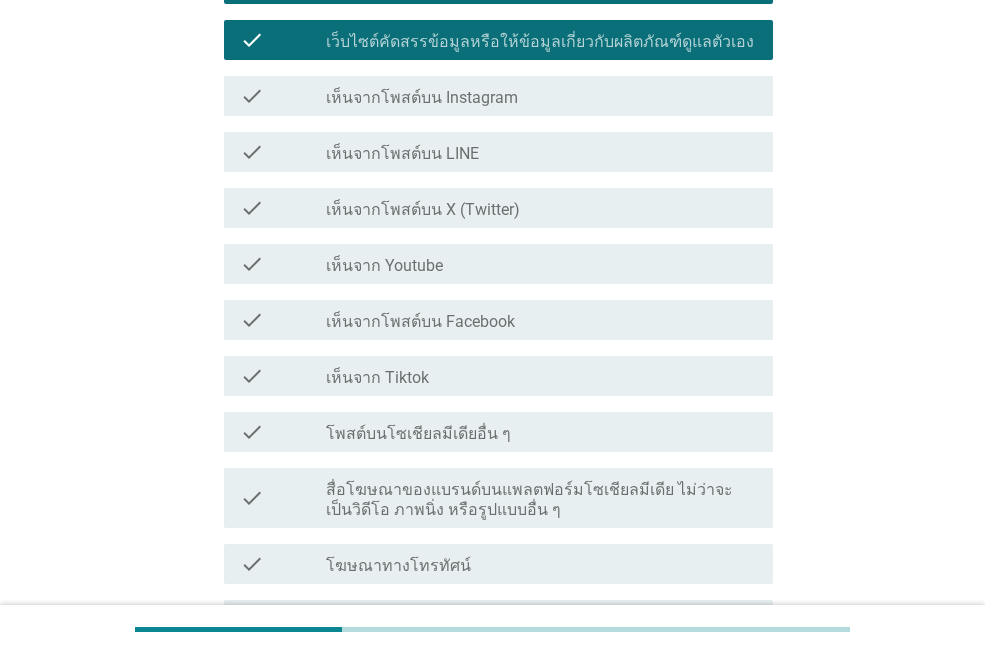 click on "check_box_outline_blank เห็นจาก Tiktok" at bounding box center (541, 376) 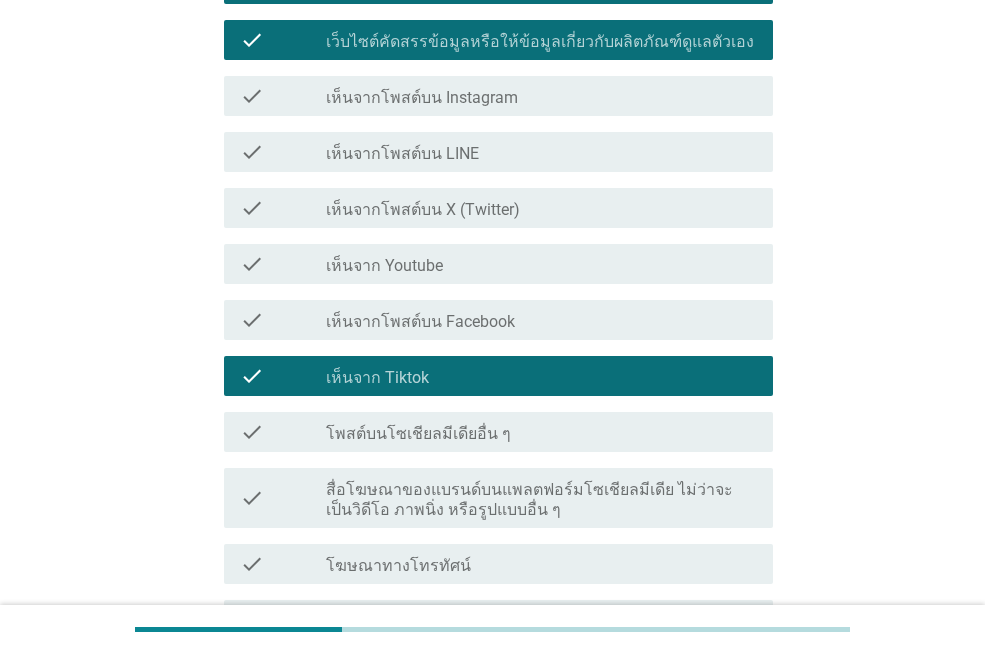 click on "check_box_outline_blank เห็นจาก Youtube" at bounding box center [541, 264] 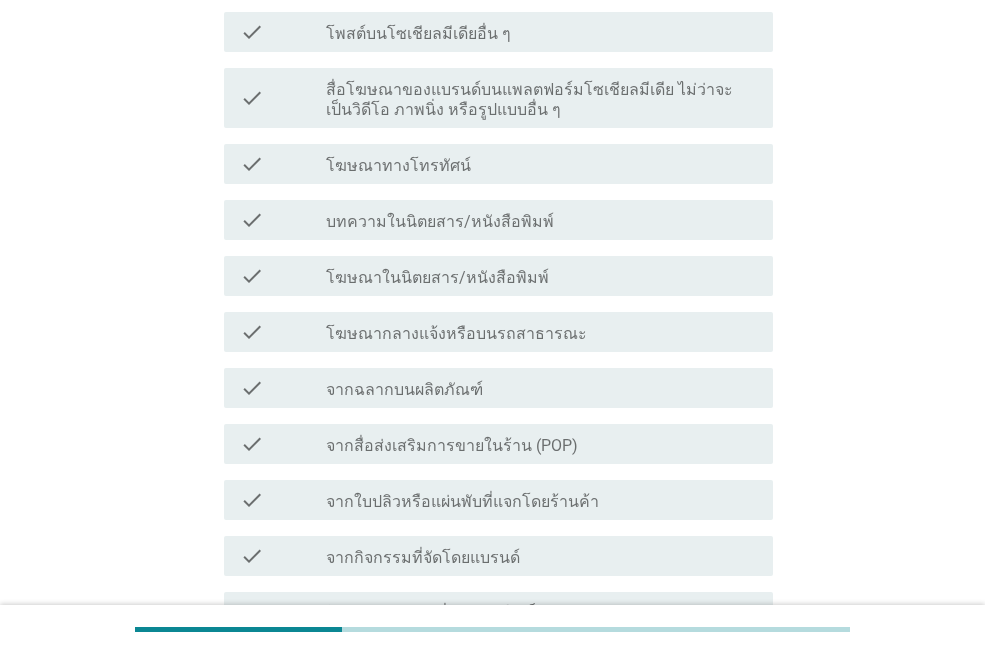 scroll, scrollTop: 1568, scrollLeft: 0, axis: vertical 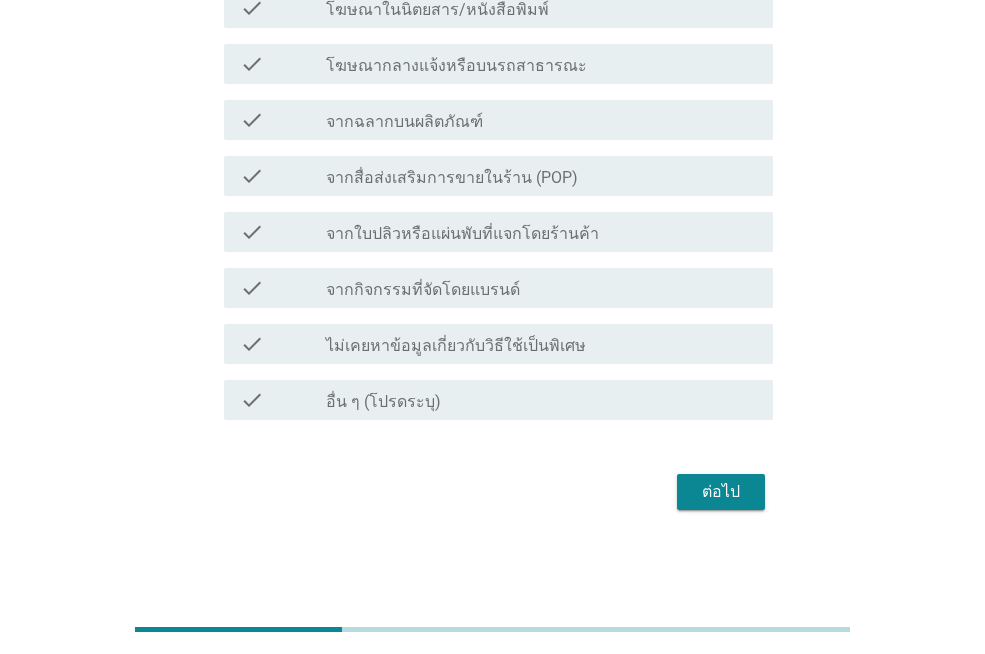 click on "โฆษณากลางแจ้งหรือบนรถสาธารณะ" at bounding box center [456, 66] 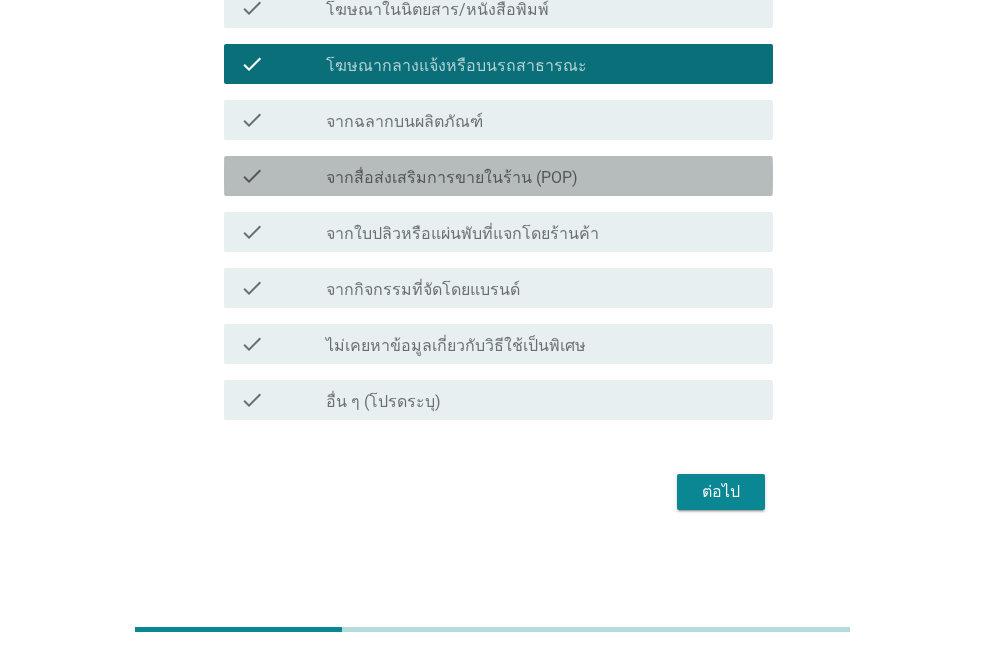 click on "จากสื่อส่งเสริมการขายในร้าน (POP)" at bounding box center [452, 178] 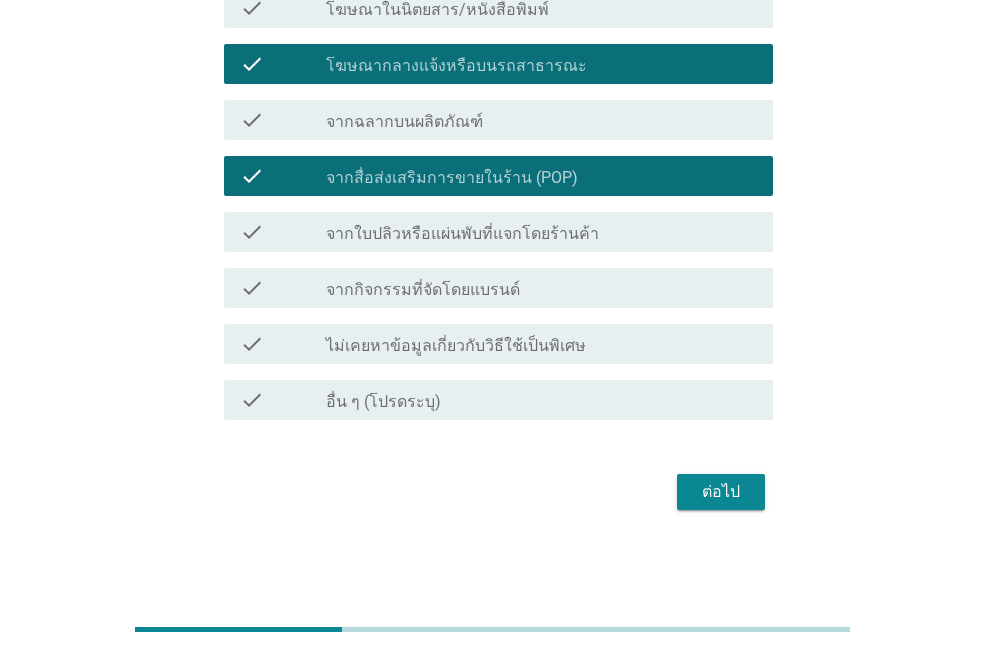 click on "ต่อไป" at bounding box center [721, 492] 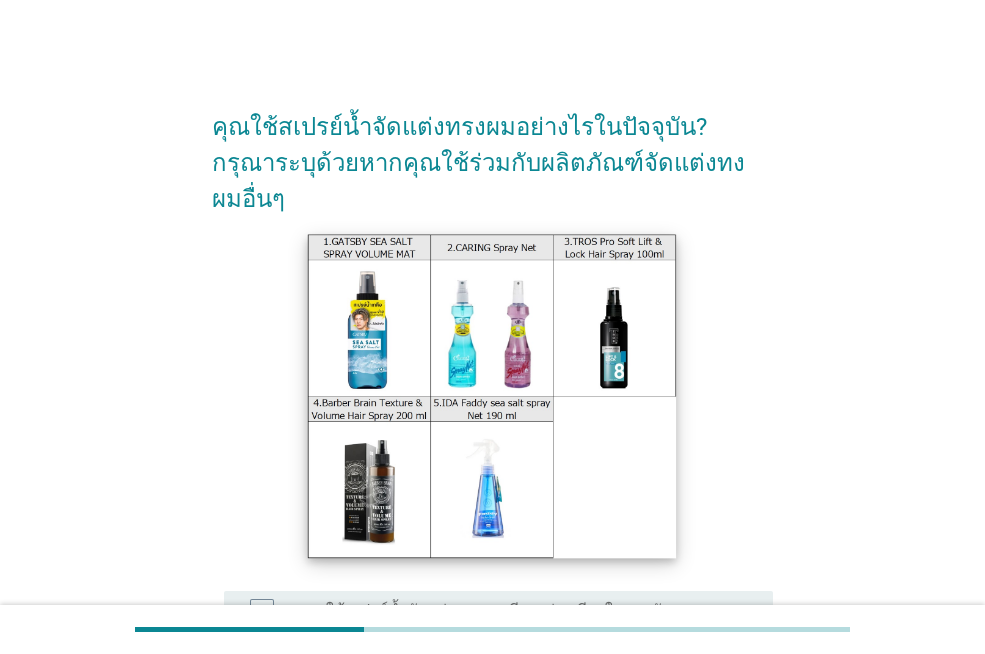 scroll, scrollTop: 300, scrollLeft: 0, axis: vertical 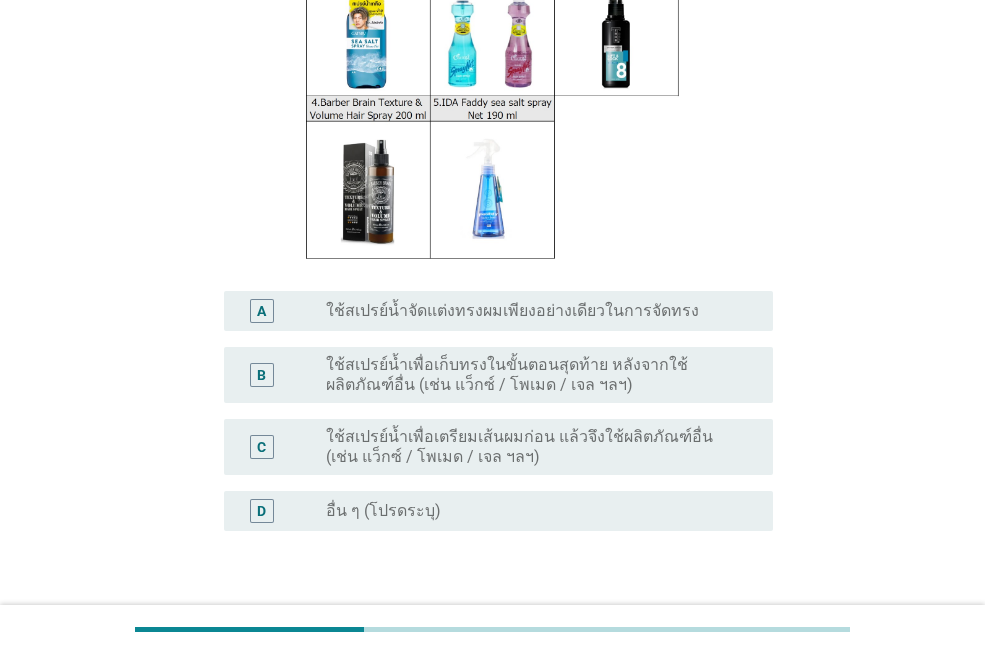 click on "ใช้สเปรย์น้ำเพื่อเตรียมเส้นผมก่อน แล้วจึงใช้ผลิตภัณฑ์อื่น (เช่น แว็กซ์ / โพเมด / เจล ฯลฯ)" at bounding box center [533, 447] 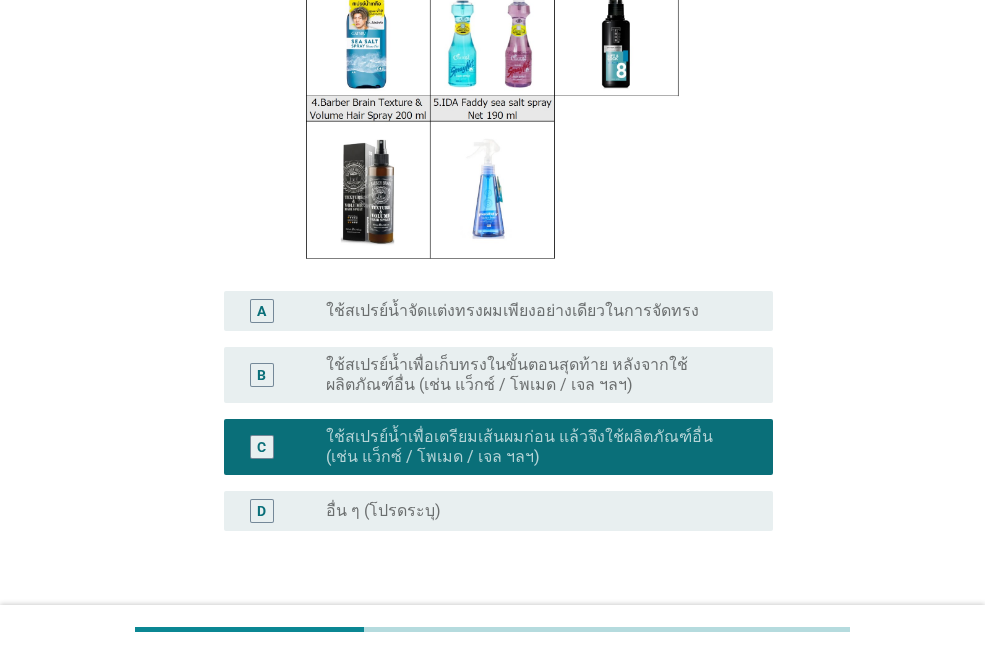 click on "ต่อไป" at bounding box center (721, 627) 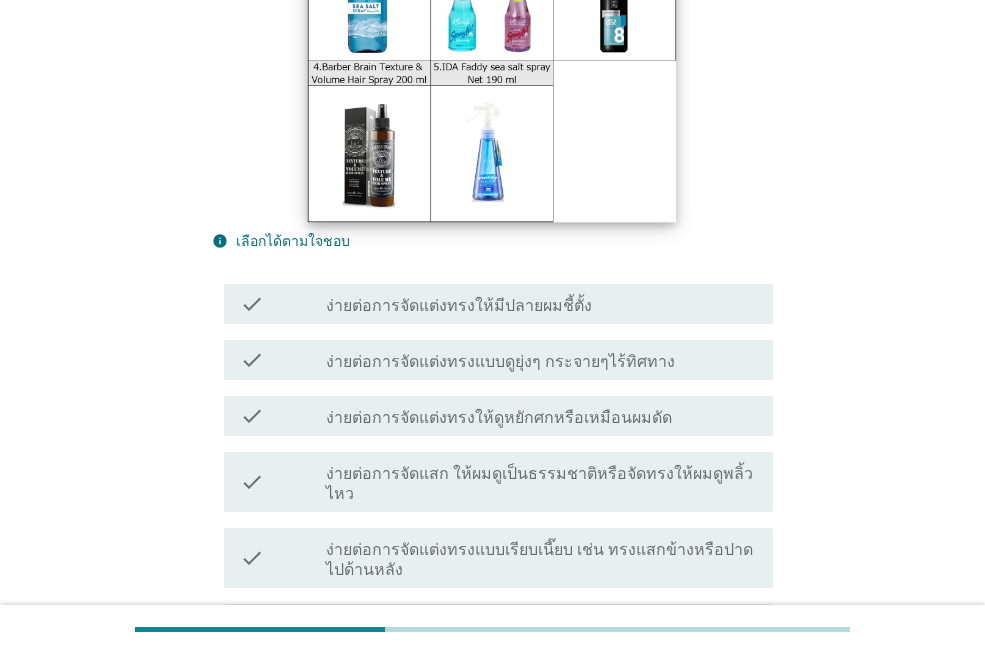 scroll, scrollTop: 400, scrollLeft: 0, axis: vertical 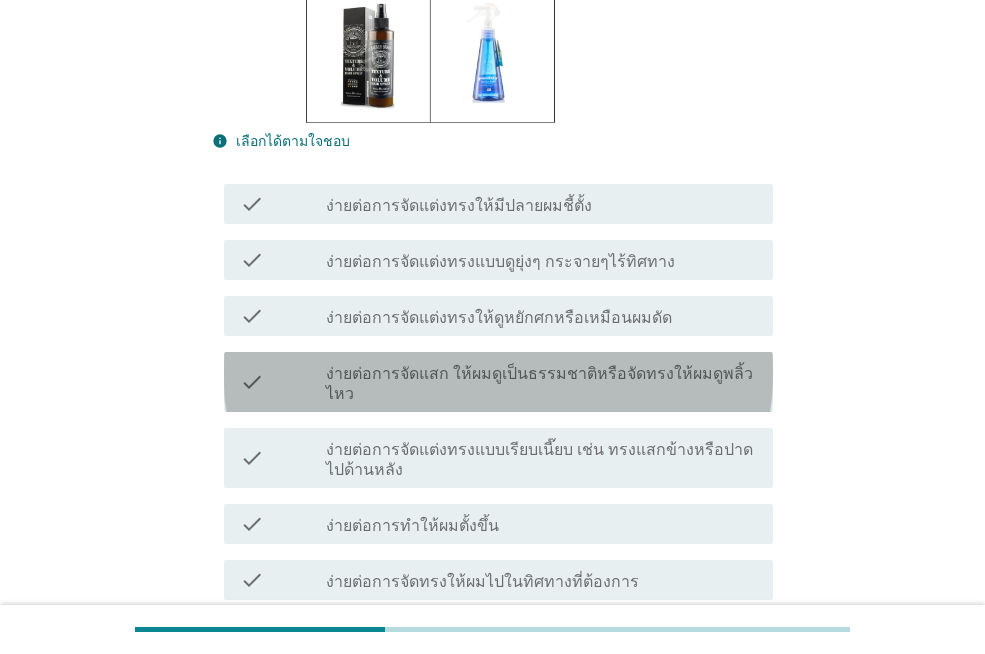 click on "ง่ายต่อการจัดแสก ให้ผมดูเป็นธรรมชาติหรือจัดทรงให้ผมดูพลิ้วไหว" at bounding box center (541, 384) 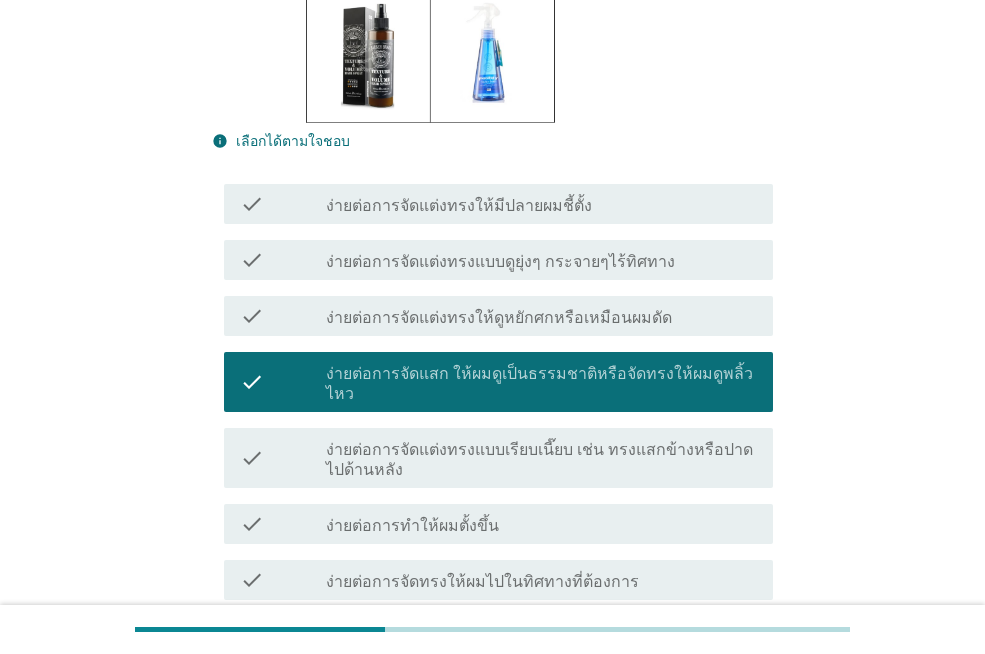 scroll, scrollTop: 700, scrollLeft: 0, axis: vertical 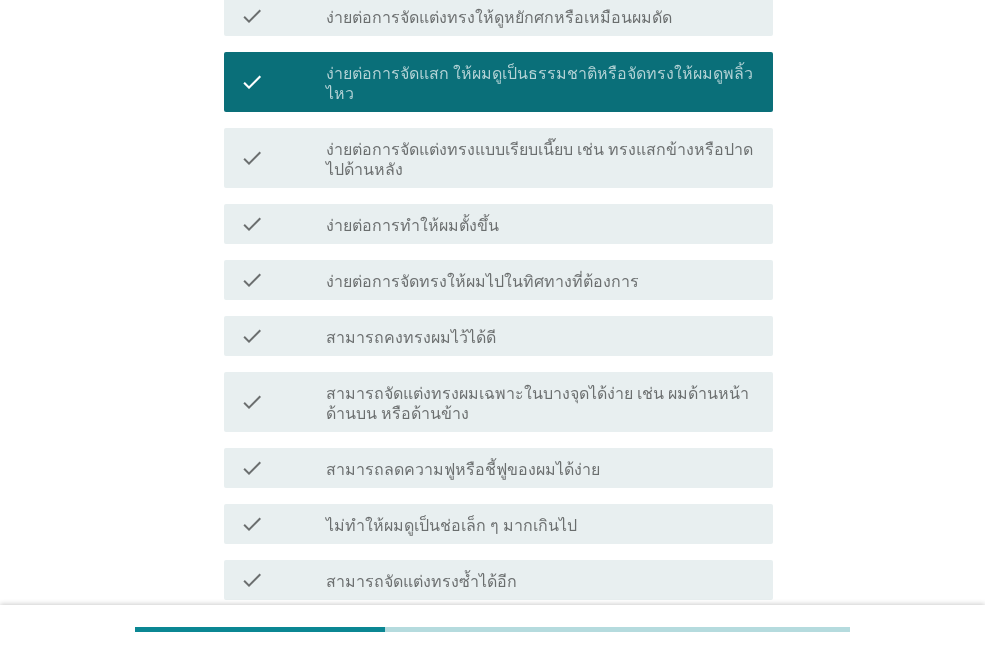 click on "ง่ายต่อการจัดทรงให้ผมไปในทิศทางที่ต้องการ" at bounding box center [482, 282] 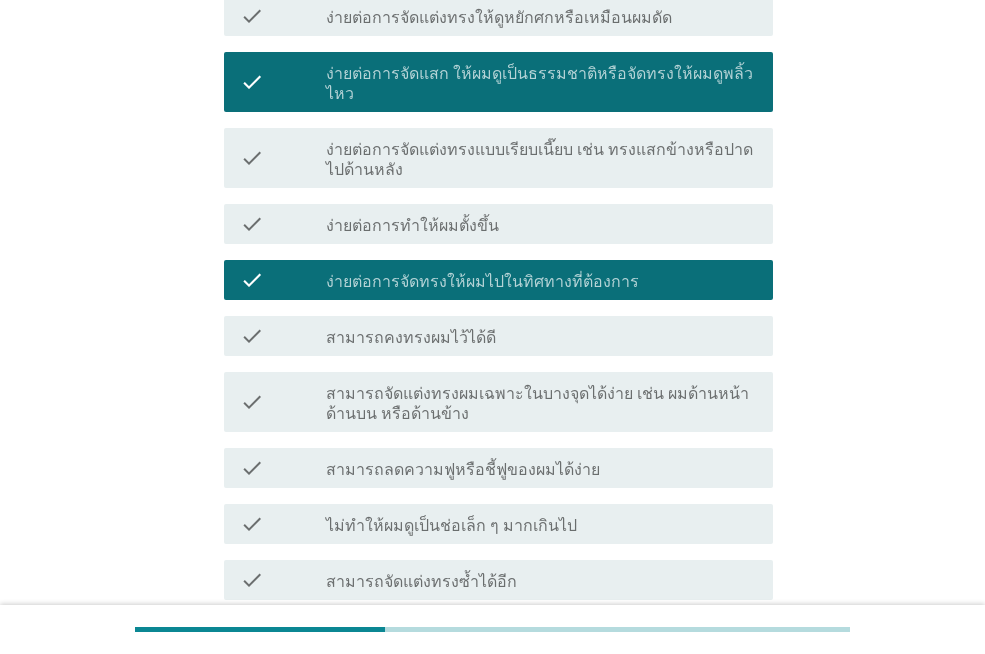 click on "check_box_outline_blank สามารถคงทรงผมไว้ได้ดี" at bounding box center (541, 336) 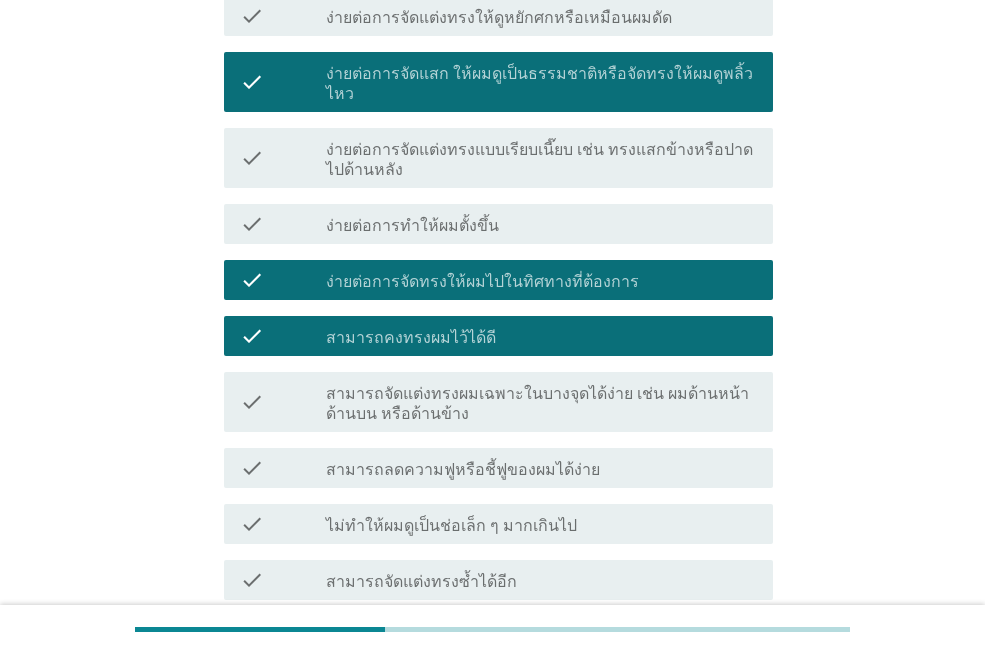 click on "check_box_outline_blank สามารถคงทรงผมไว้ได้ดี" at bounding box center (541, 336) 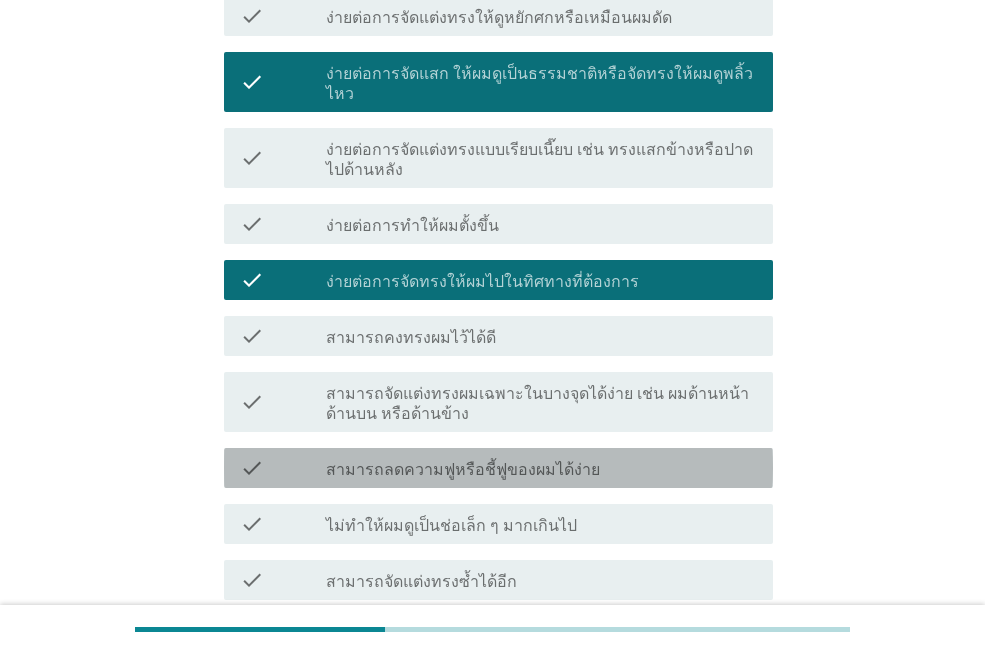 click on "check     check_box_outline_blank สามารถลดความฟูหรือชี้ฟูของผมได้ง่าย" at bounding box center (498, 468) 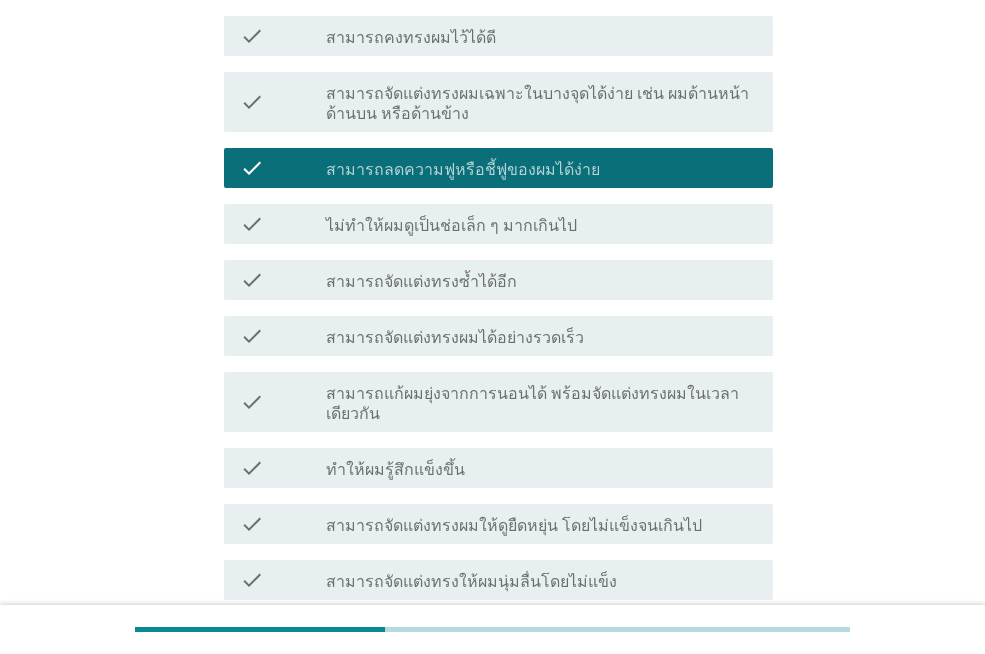 scroll, scrollTop: 1400, scrollLeft: 0, axis: vertical 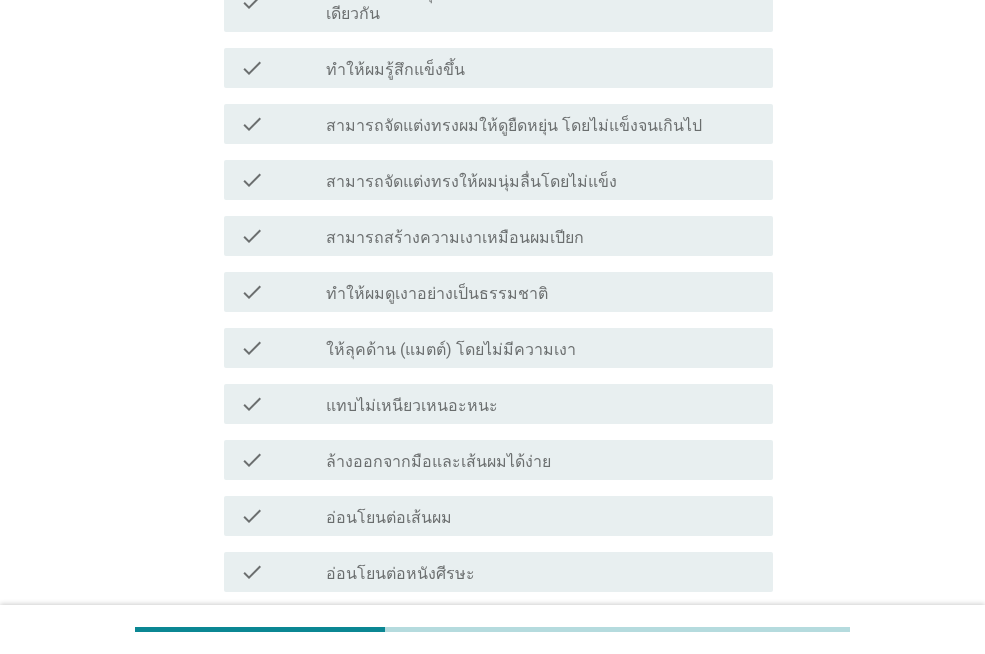 click on "check_box_outline_blank อ่อนโยนต่อเส้นผม" at bounding box center (541, 516) 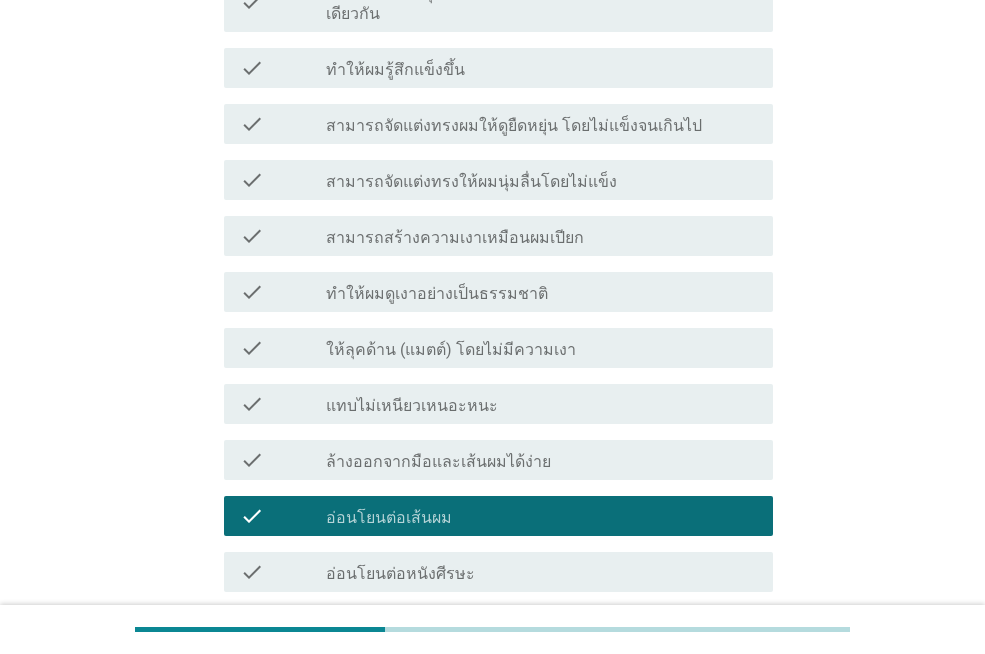 scroll, scrollTop: 1720, scrollLeft: 0, axis: vertical 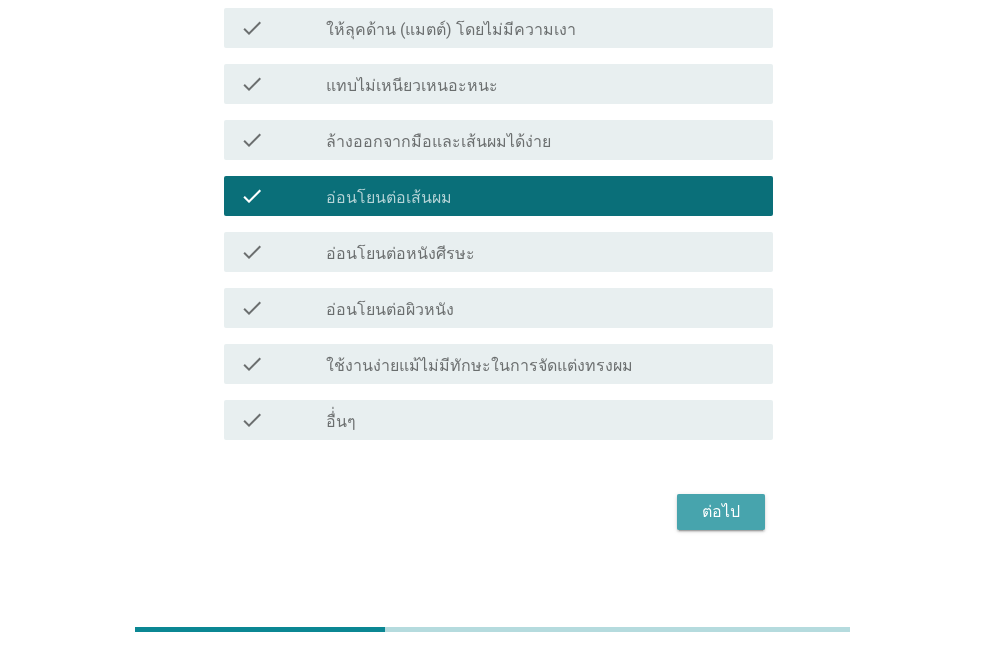 click on "ต่อไป" at bounding box center [721, 512] 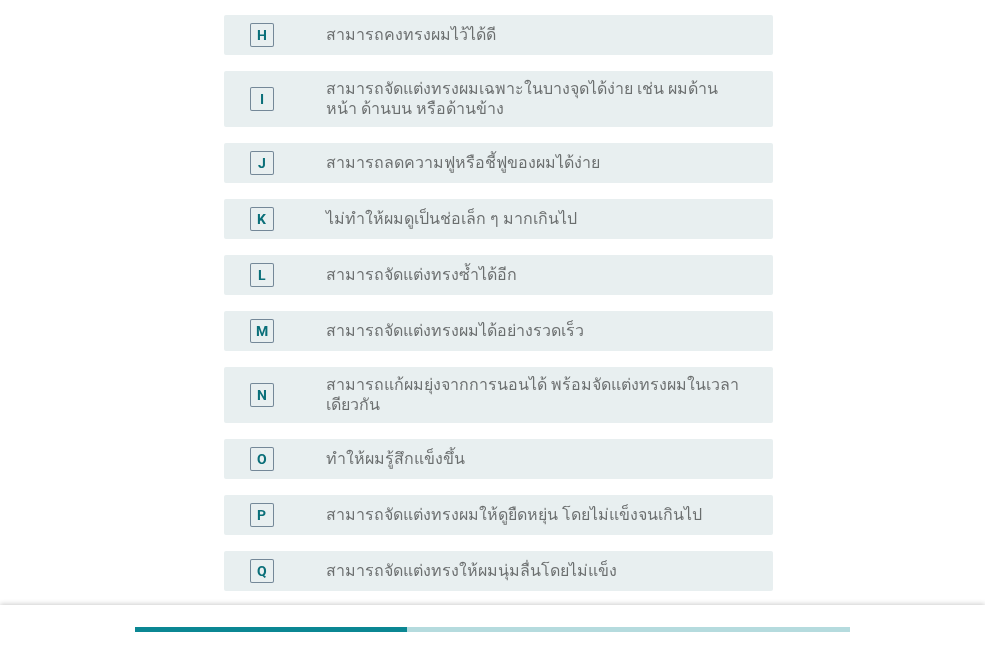 scroll, scrollTop: 1500, scrollLeft: 0, axis: vertical 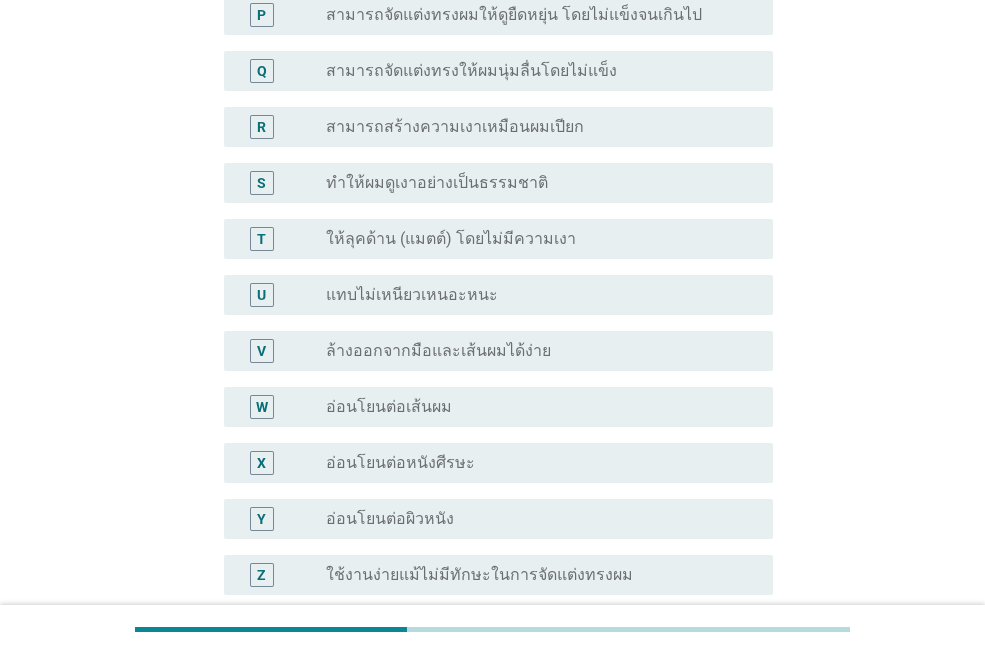 click on "radio_button_unchecked อ่อนโยนต่อหนังศีรษะ" at bounding box center [533, 463] 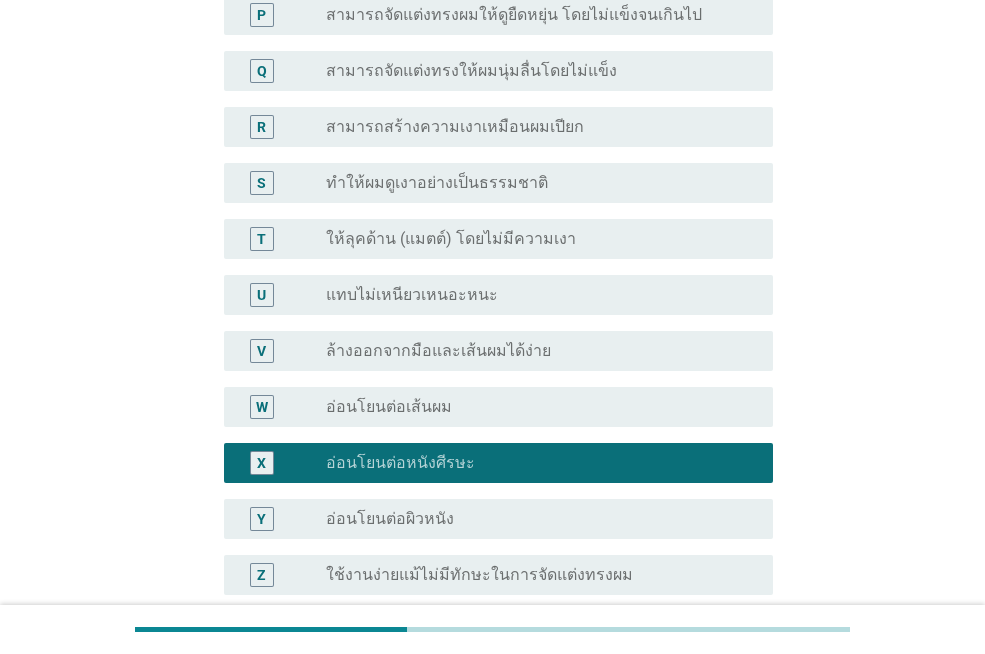 click on "radio_button_unchecked อ่อนโยนต่อเส้นผม" at bounding box center [533, 407] 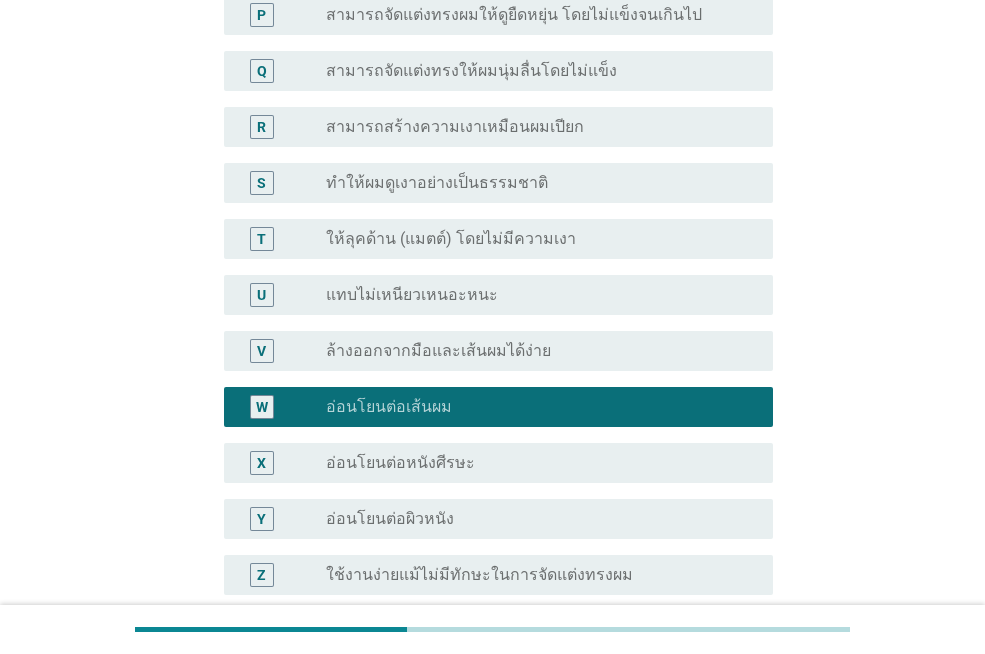 scroll, scrollTop: 1755, scrollLeft: 0, axis: vertical 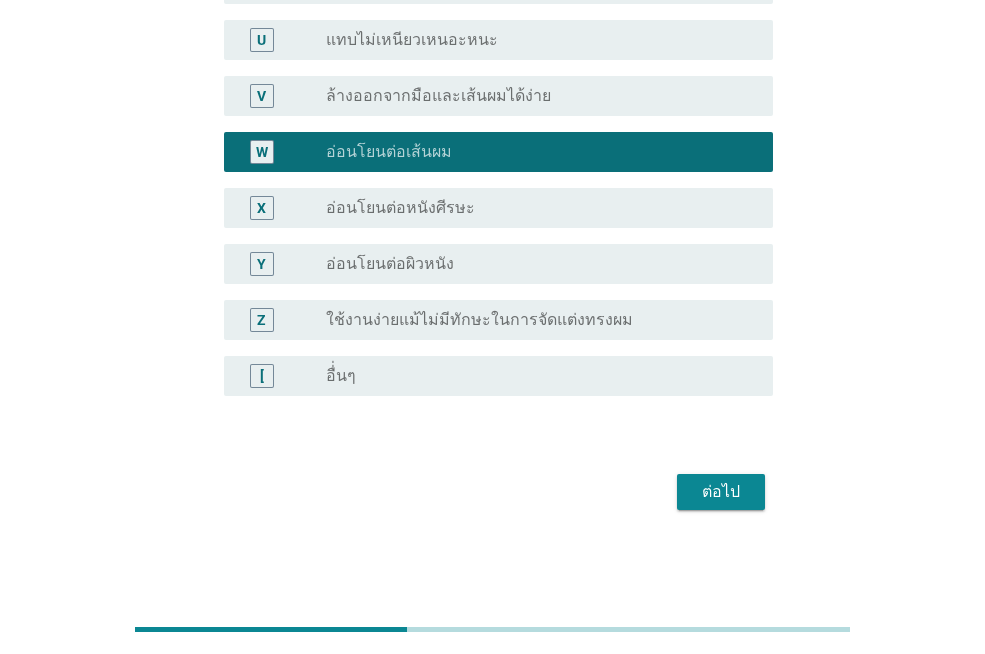 click on "ต่อไป" at bounding box center (721, 492) 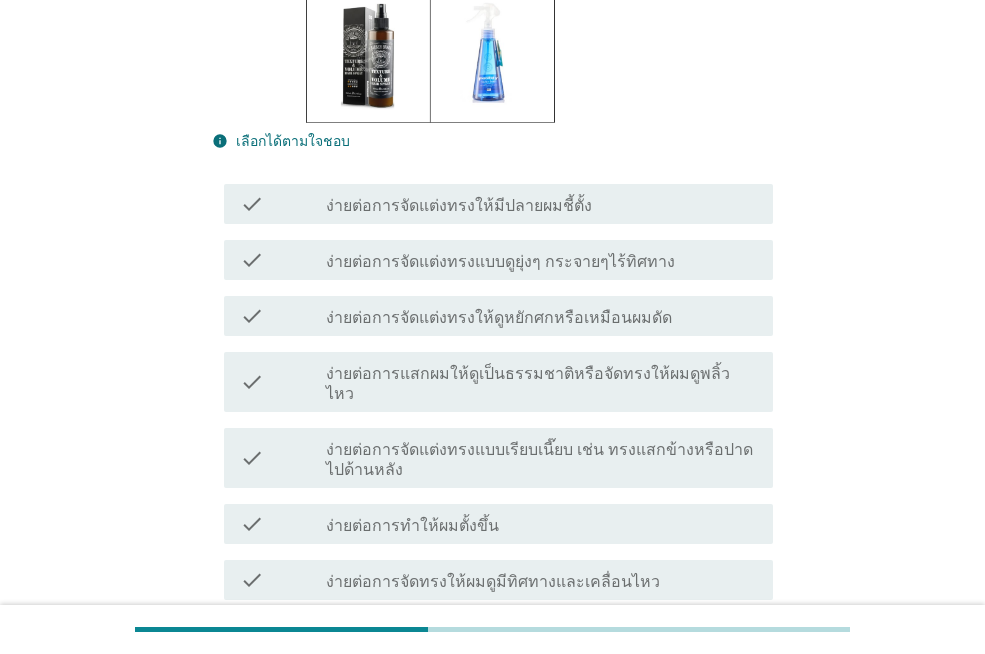 scroll, scrollTop: 900, scrollLeft: 0, axis: vertical 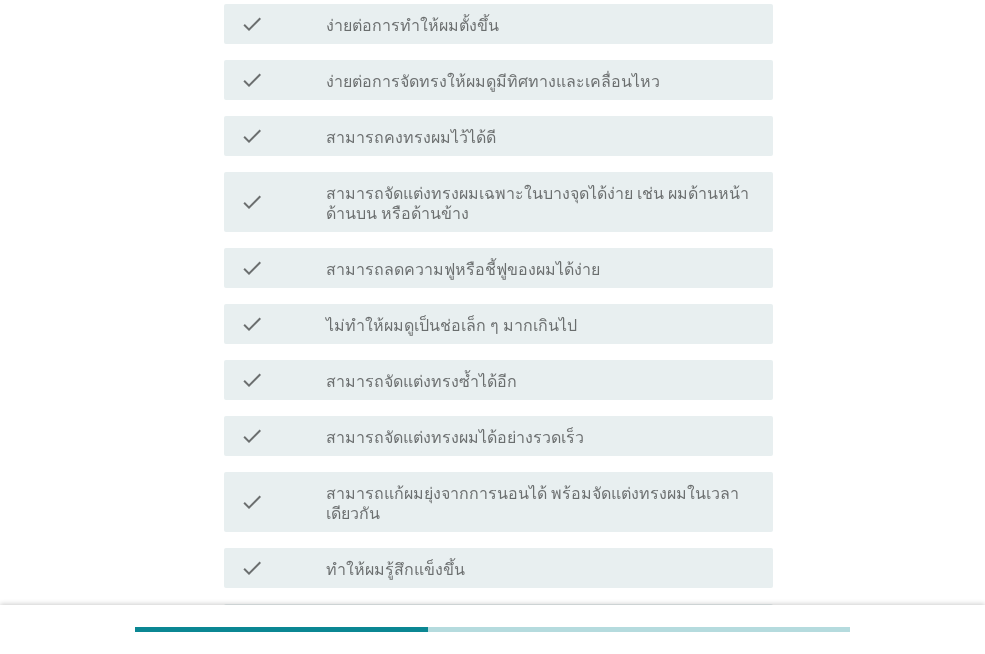 click on "สามารถลดความฟูหรือชี้ฟูของผมได้ง่าย" at bounding box center [463, 270] 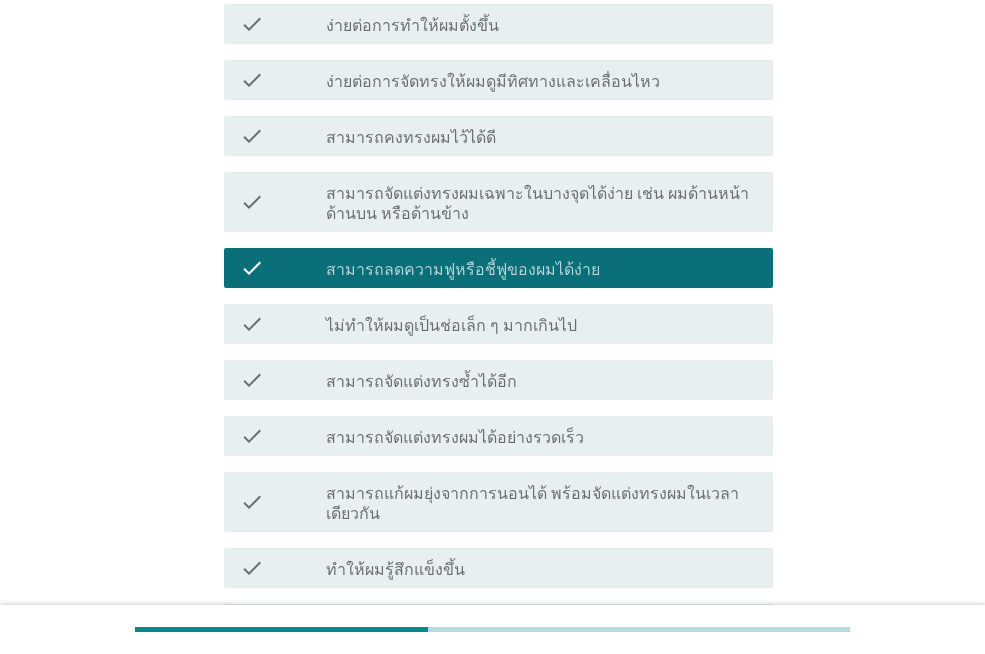 click on "check_box_outline_blank สามารถจัดแต่งทรงซ้ำได้อีก" at bounding box center (541, 380) 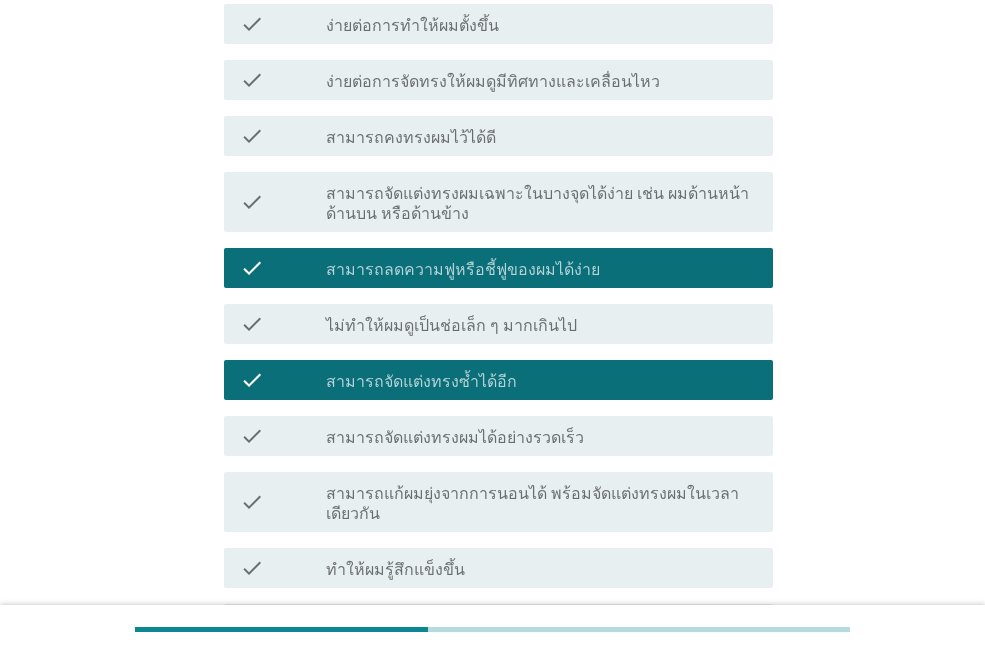 click on "สามารถจัดแต่งทรงซ้ำได้อีก" at bounding box center (421, 382) 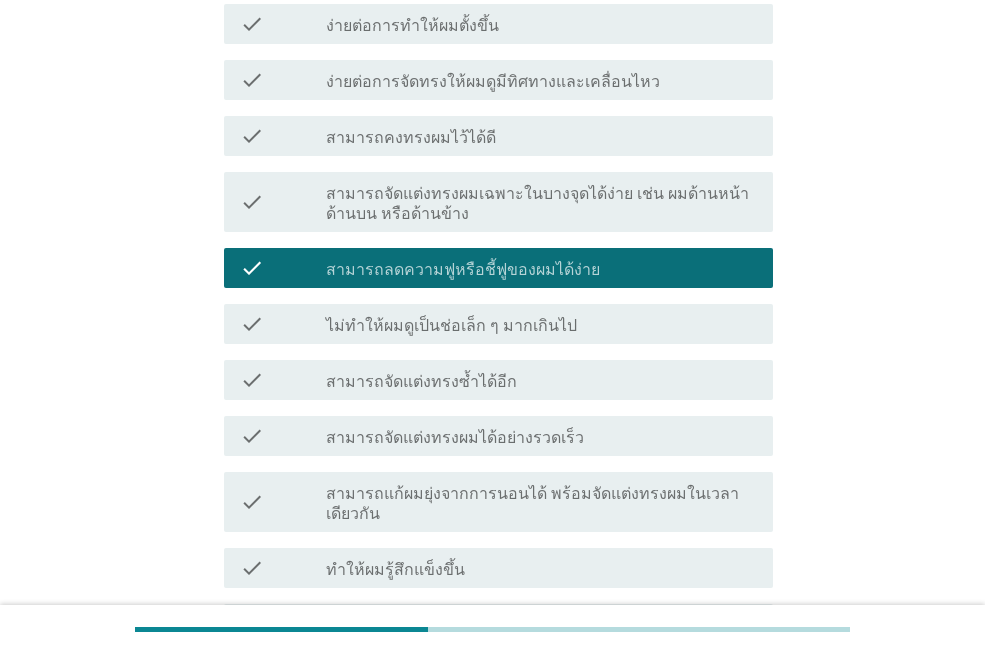 scroll, scrollTop: 1300, scrollLeft: 0, axis: vertical 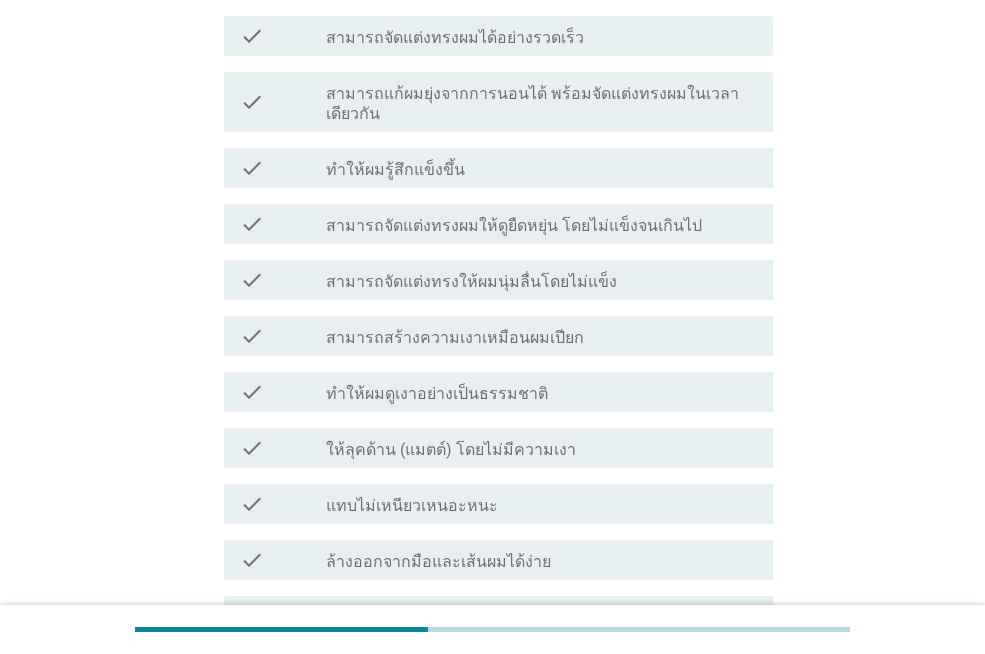click on "ล้างออกจากมือและเส้นผมได้ง่าย" at bounding box center (438, 562) 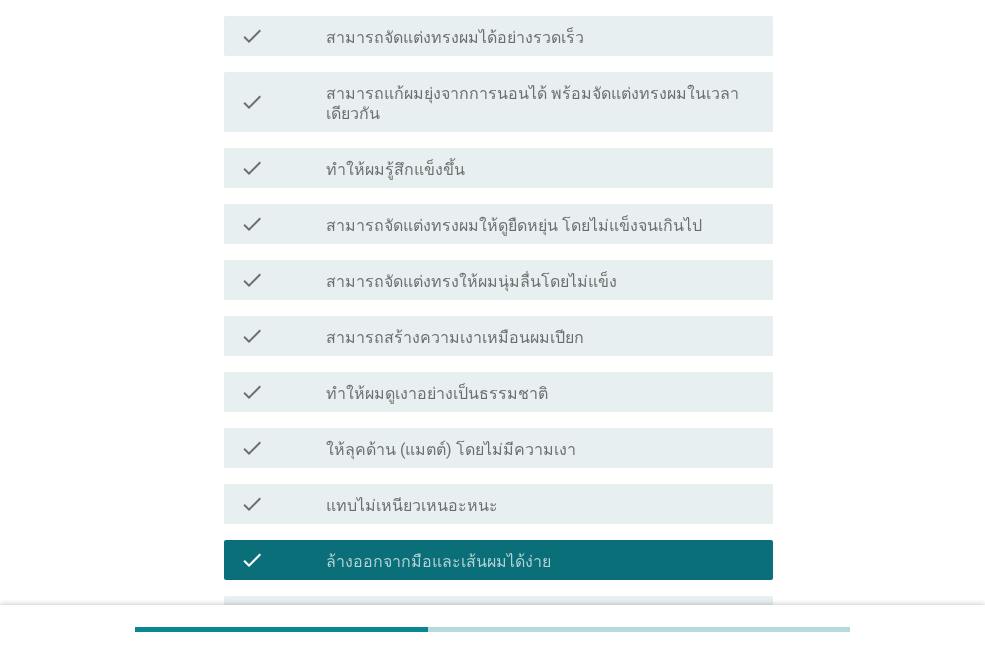 scroll, scrollTop: 1664, scrollLeft: 0, axis: vertical 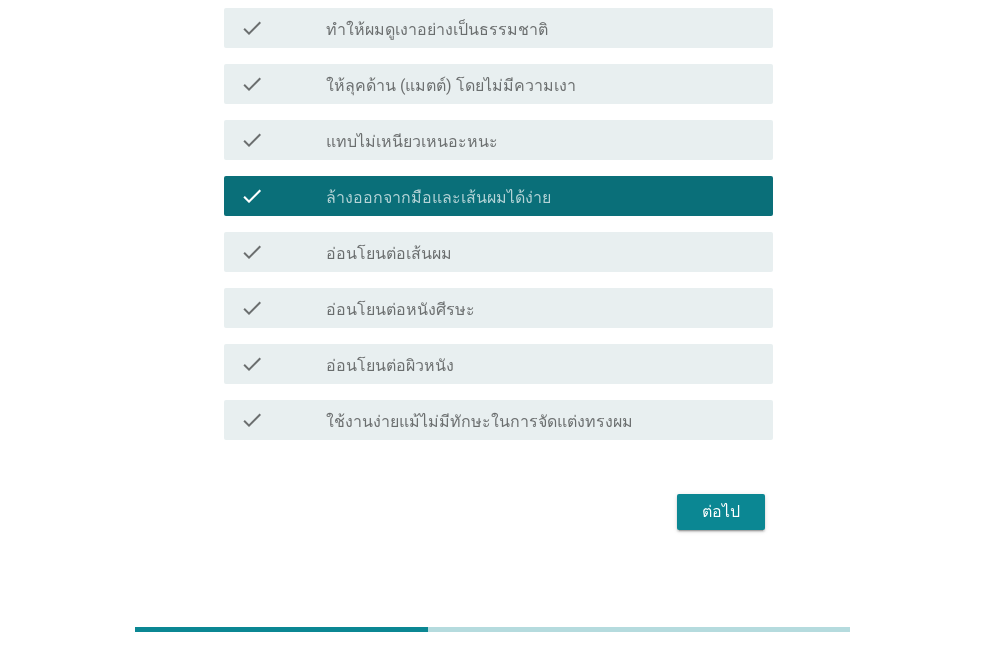 click on "ต่อไป" at bounding box center [721, 512] 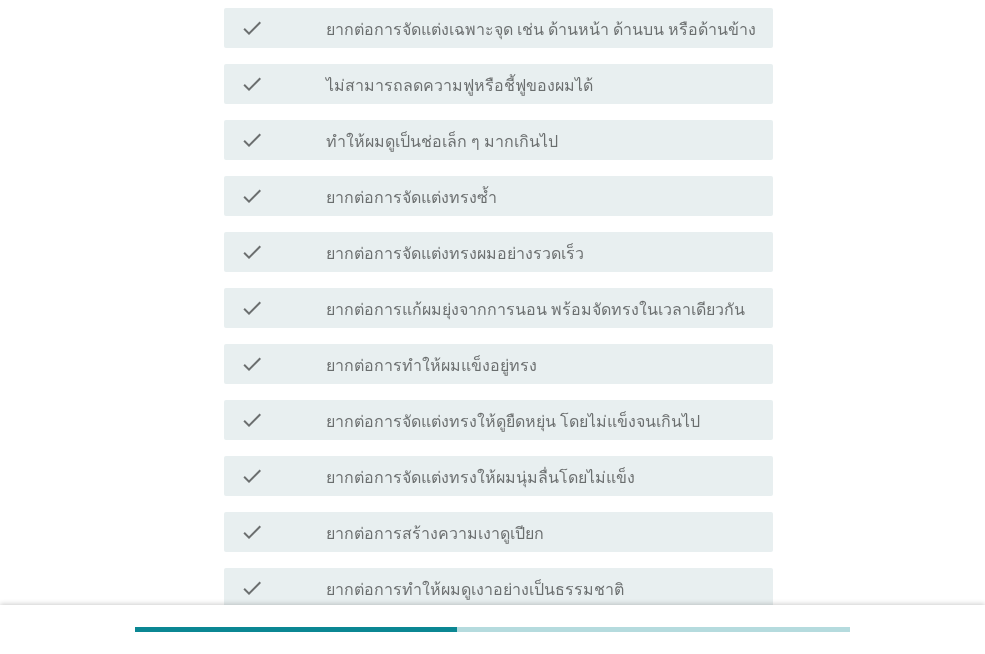 scroll, scrollTop: 1200, scrollLeft: 0, axis: vertical 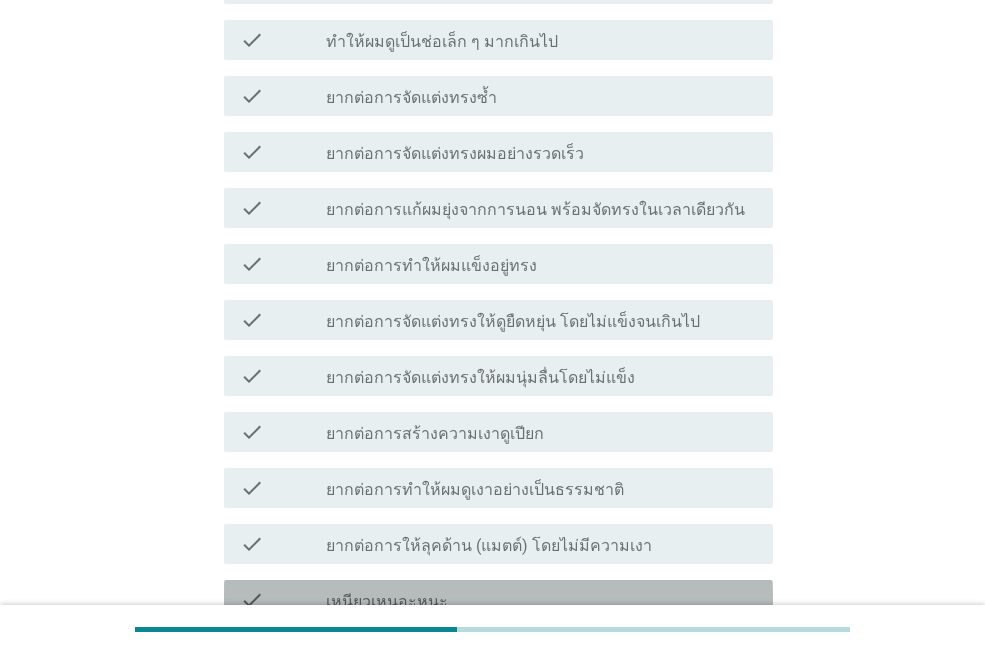 click on "check_box_outline_blank เหนียวเหนอะหนะ" at bounding box center (541, 600) 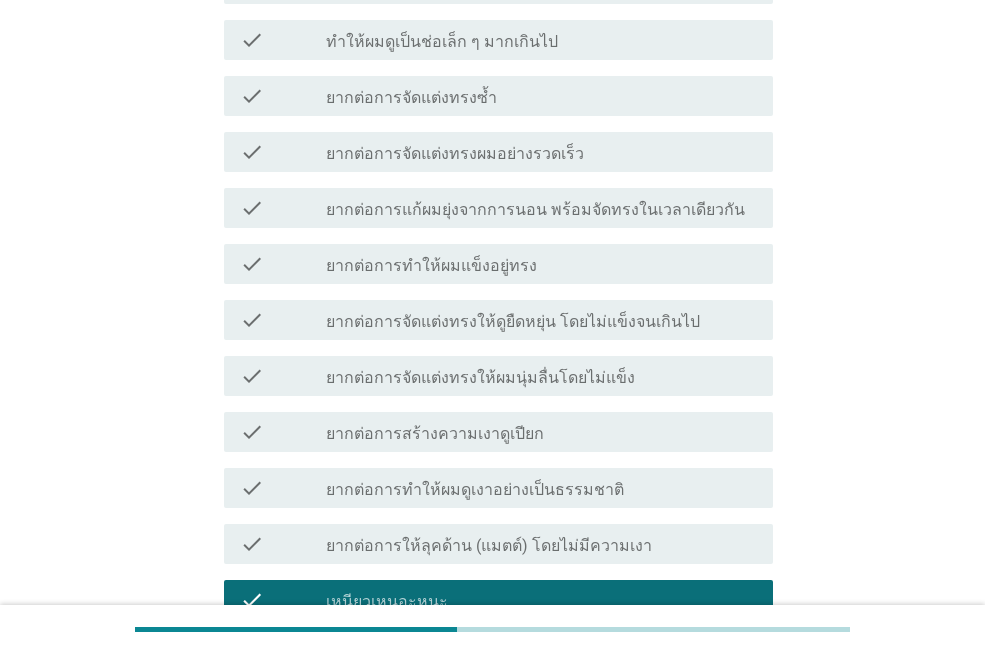 scroll, scrollTop: 1624, scrollLeft: 0, axis: vertical 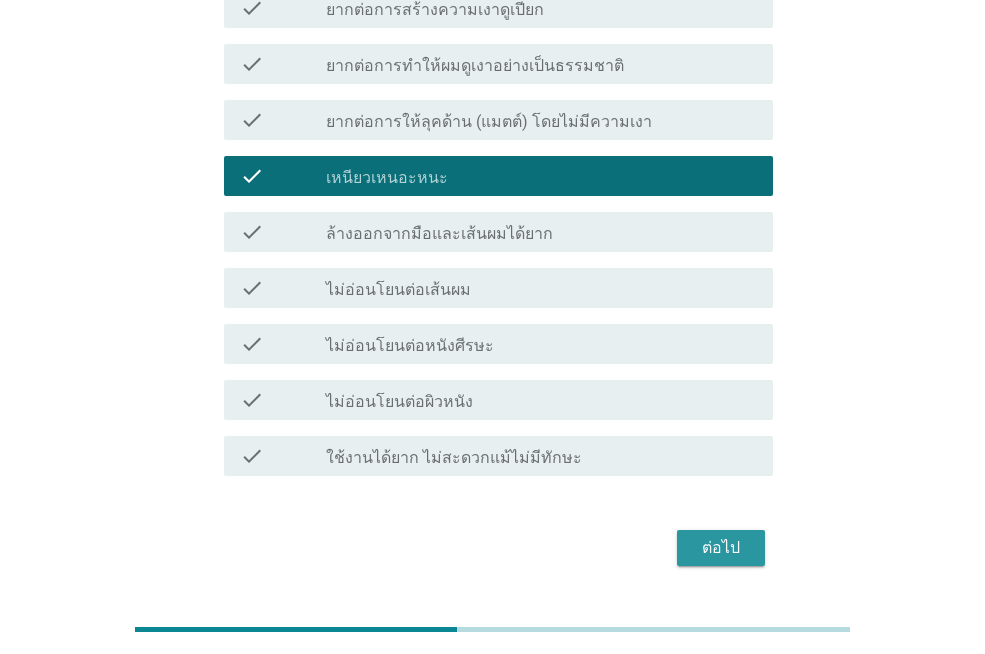 click on "ต่อไป" at bounding box center [721, 548] 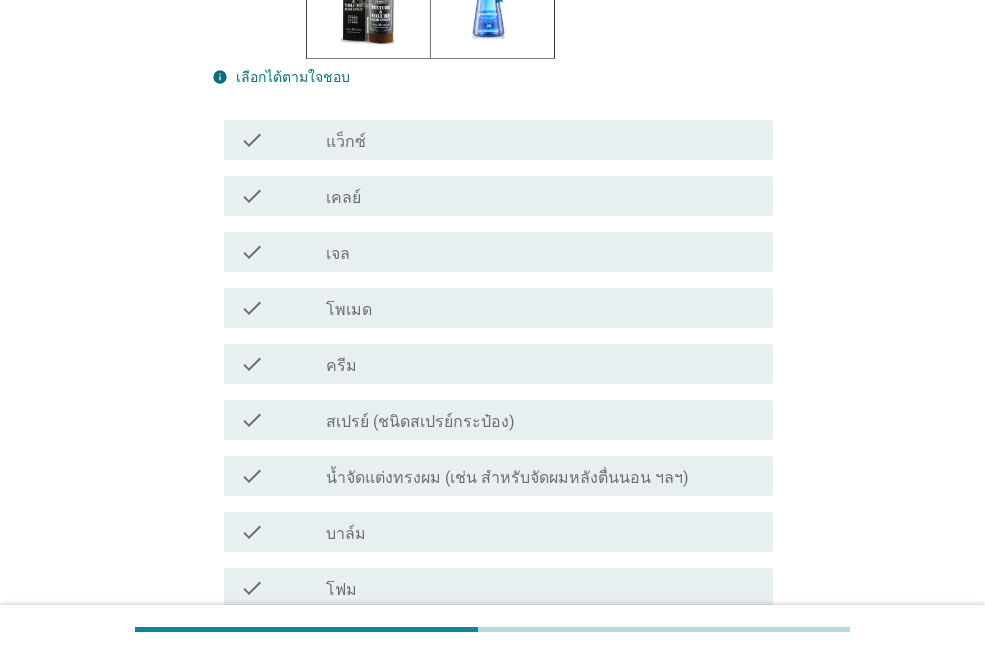scroll, scrollTop: 600, scrollLeft: 0, axis: vertical 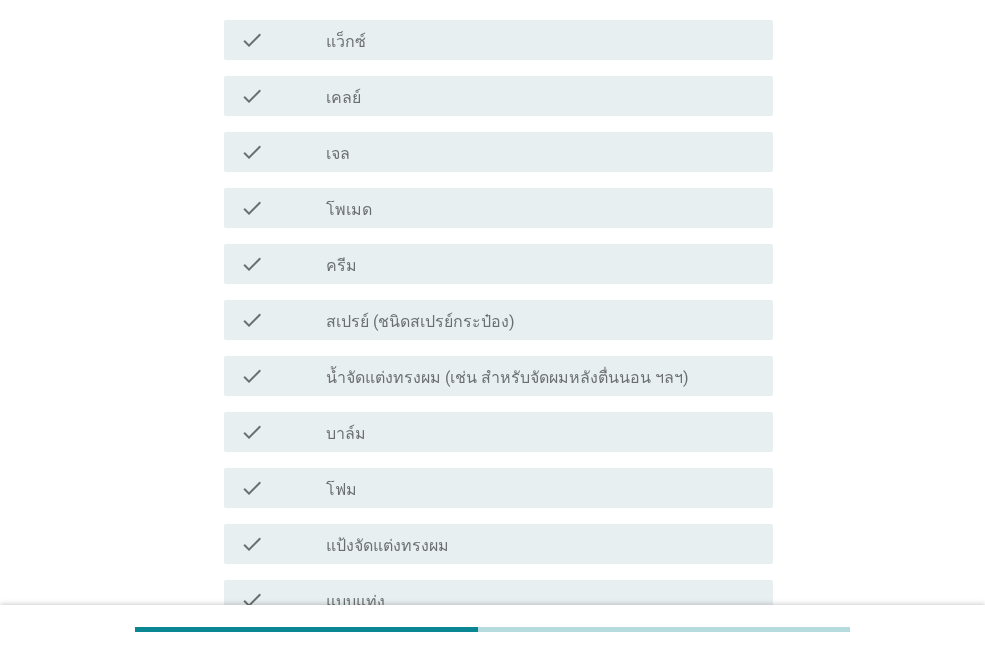 click on "สเปรย์ (ชนิดสเปรย์กระป๋อง)" at bounding box center (420, 322) 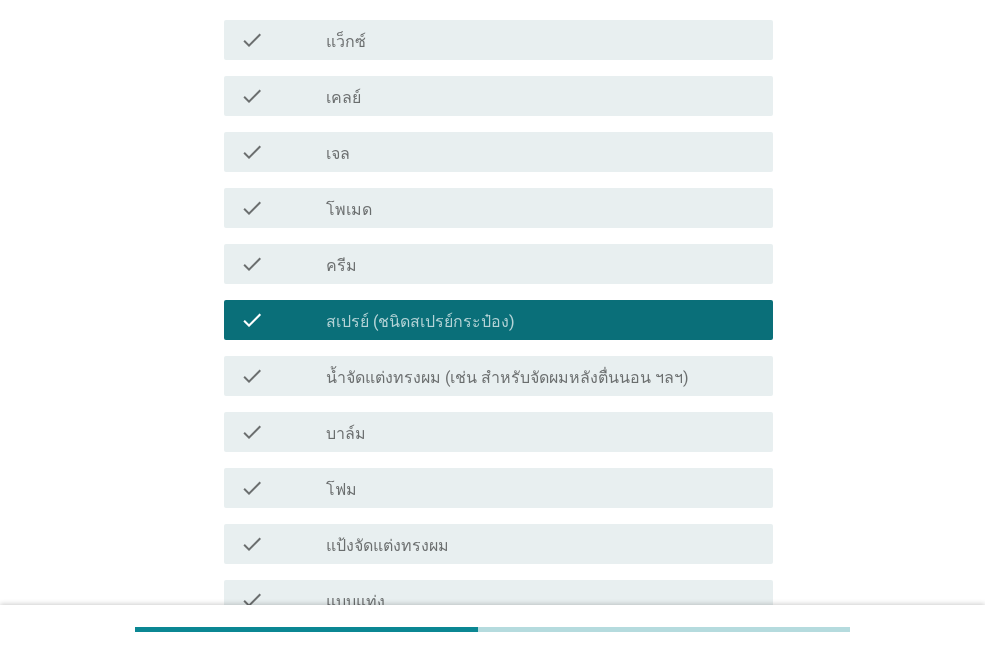 scroll, scrollTop: 876, scrollLeft: 0, axis: vertical 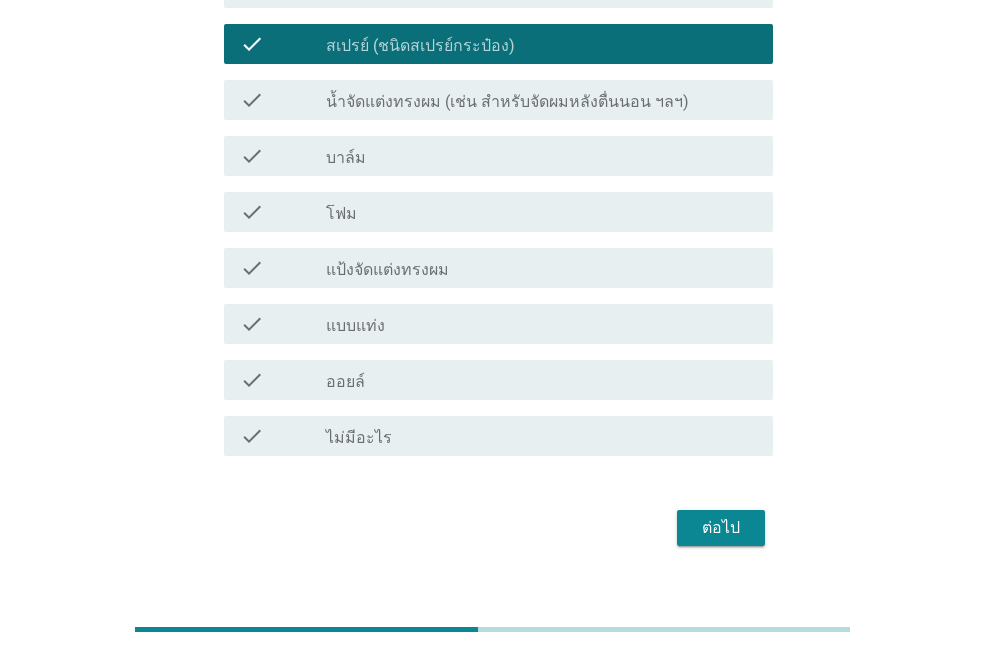 click on "ต่อไป" at bounding box center [721, 528] 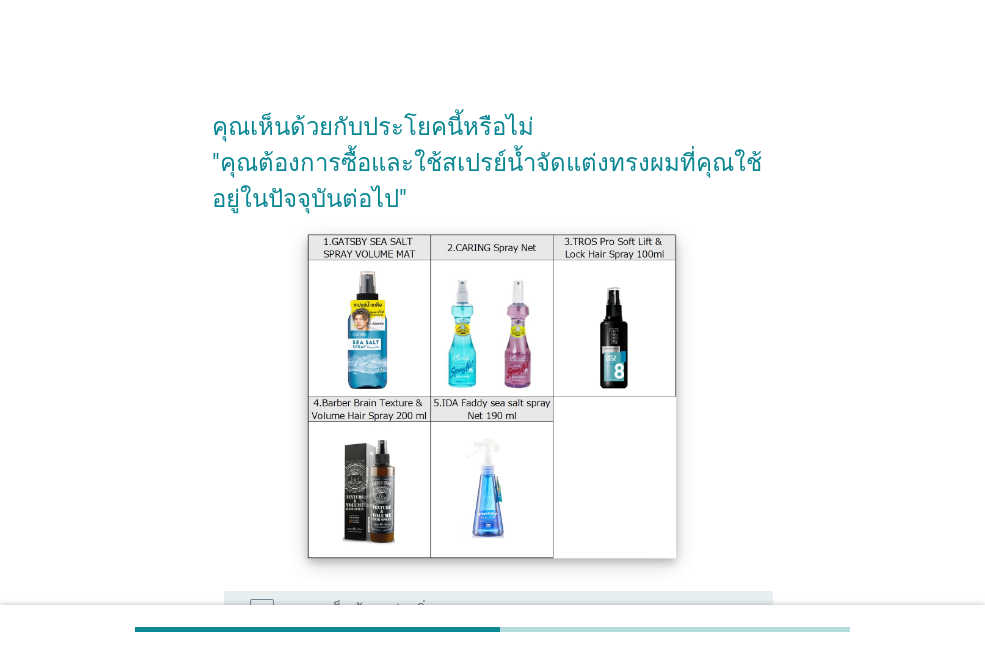scroll, scrollTop: 300, scrollLeft: 0, axis: vertical 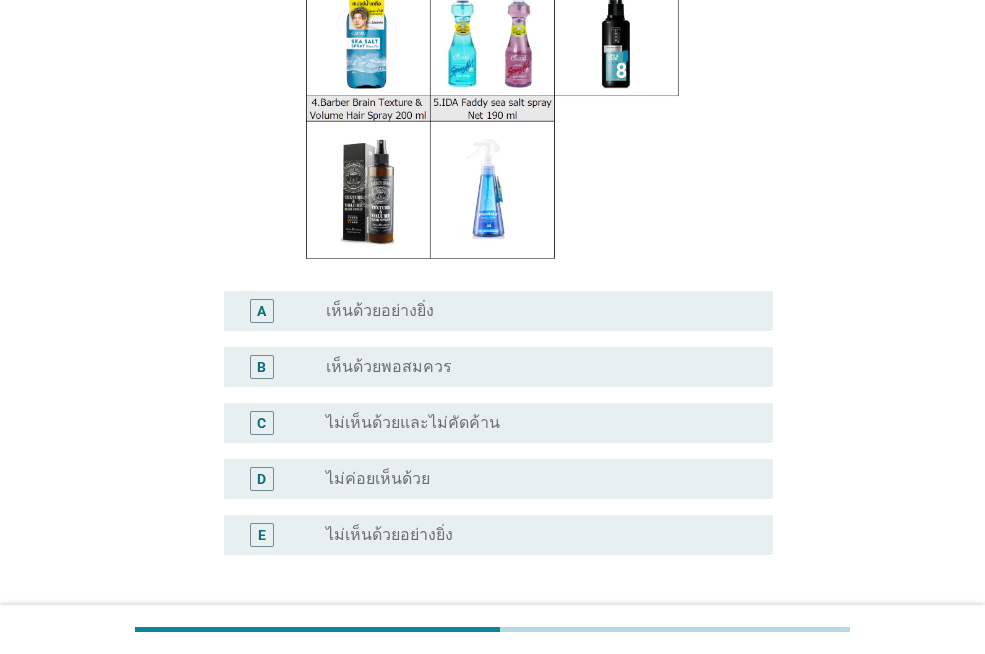 click on "radio_button_unchecked เห็นด้วยอย่างยิ่ง" at bounding box center (533, 311) 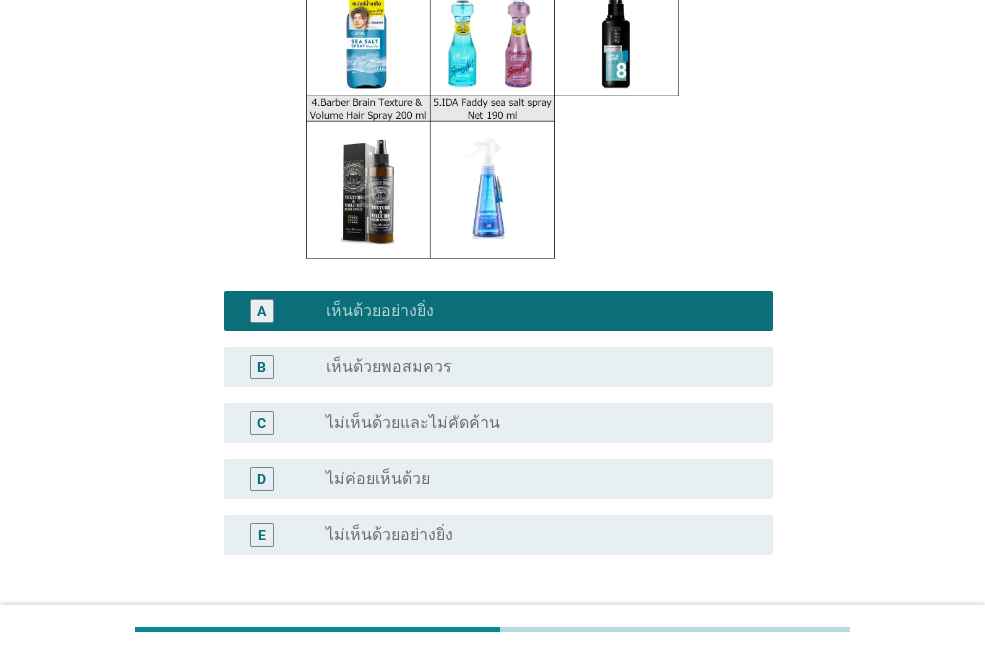 scroll, scrollTop: 459, scrollLeft: 0, axis: vertical 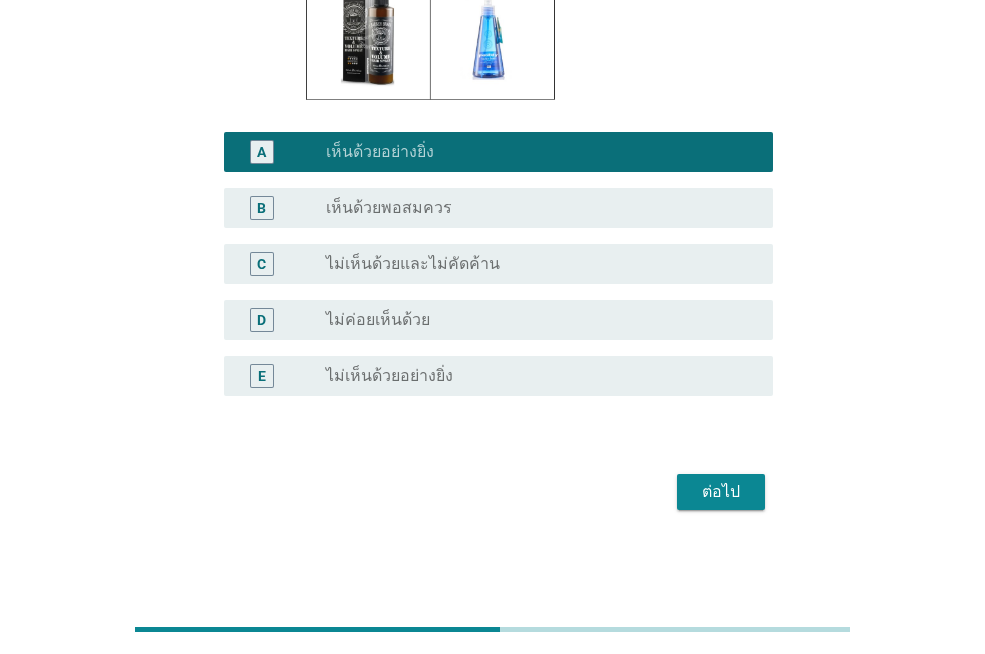 click on "radio_button_unchecked เห็นด้วยพอสมควร" at bounding box center (541, 208) 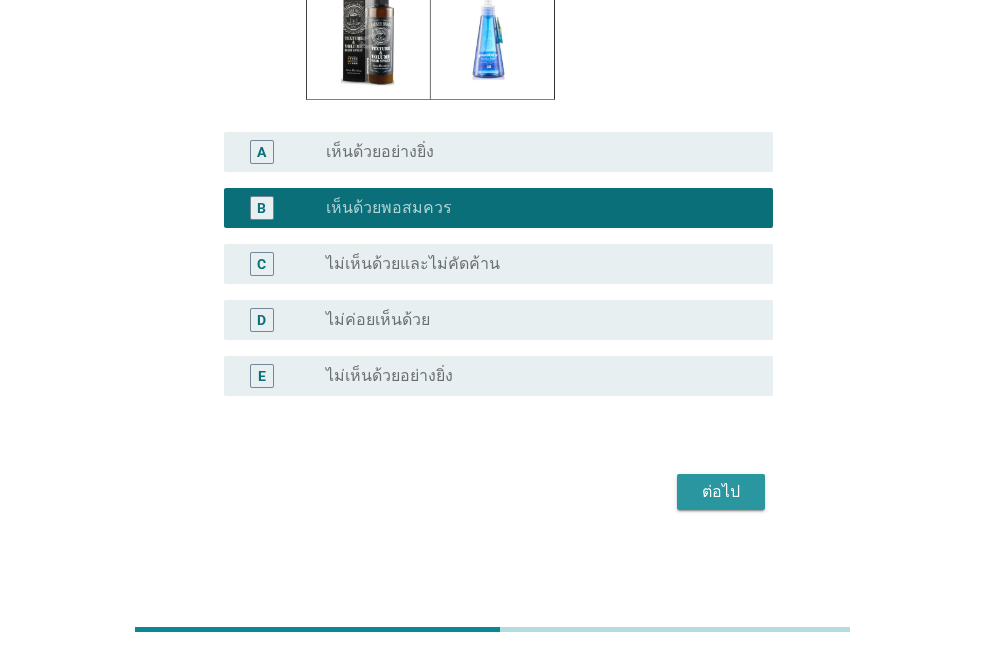 click on "ต่อไป" at bounding box center (721, 492) 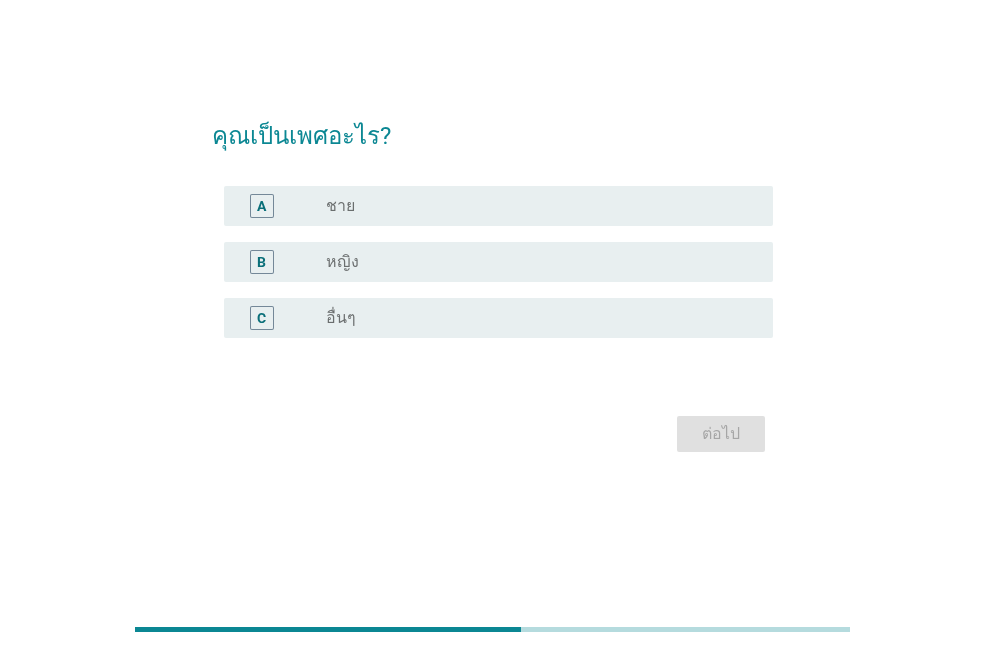 scroll, scrollTop: 0, scrollLeft: 0, axis: both 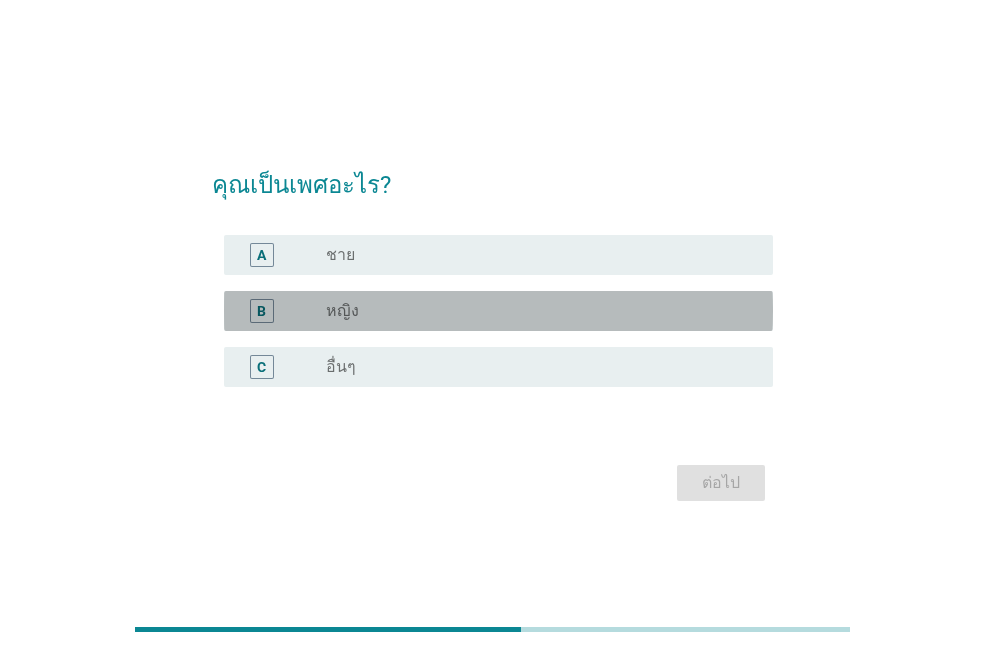 click on "radio_button_unchecked หญิง" at bounding box center [533, 311] 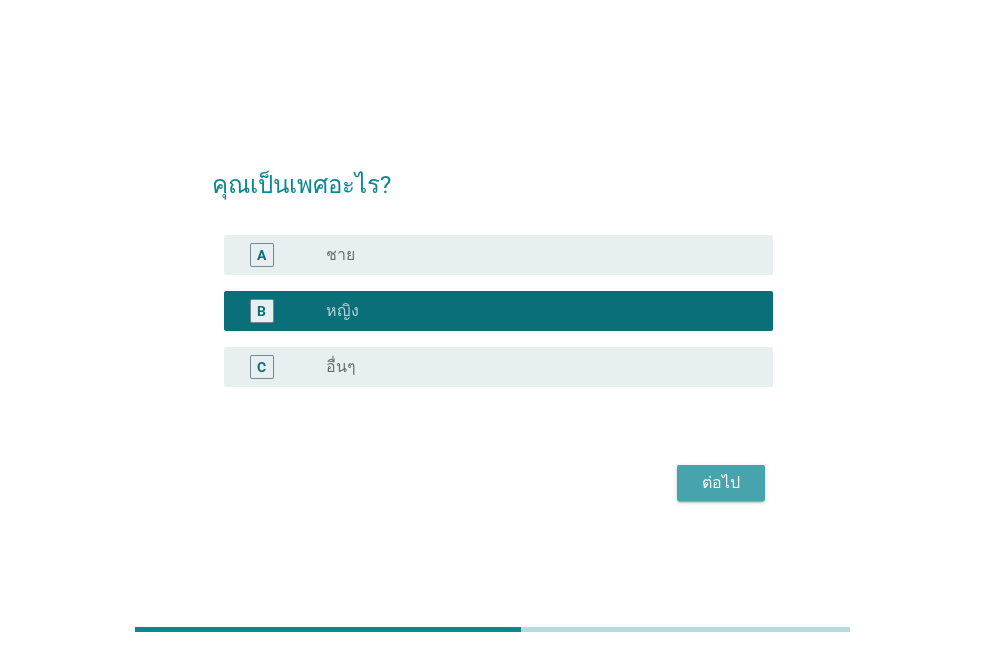 click on "ต่อไป" at bounding box center (721, 483) 